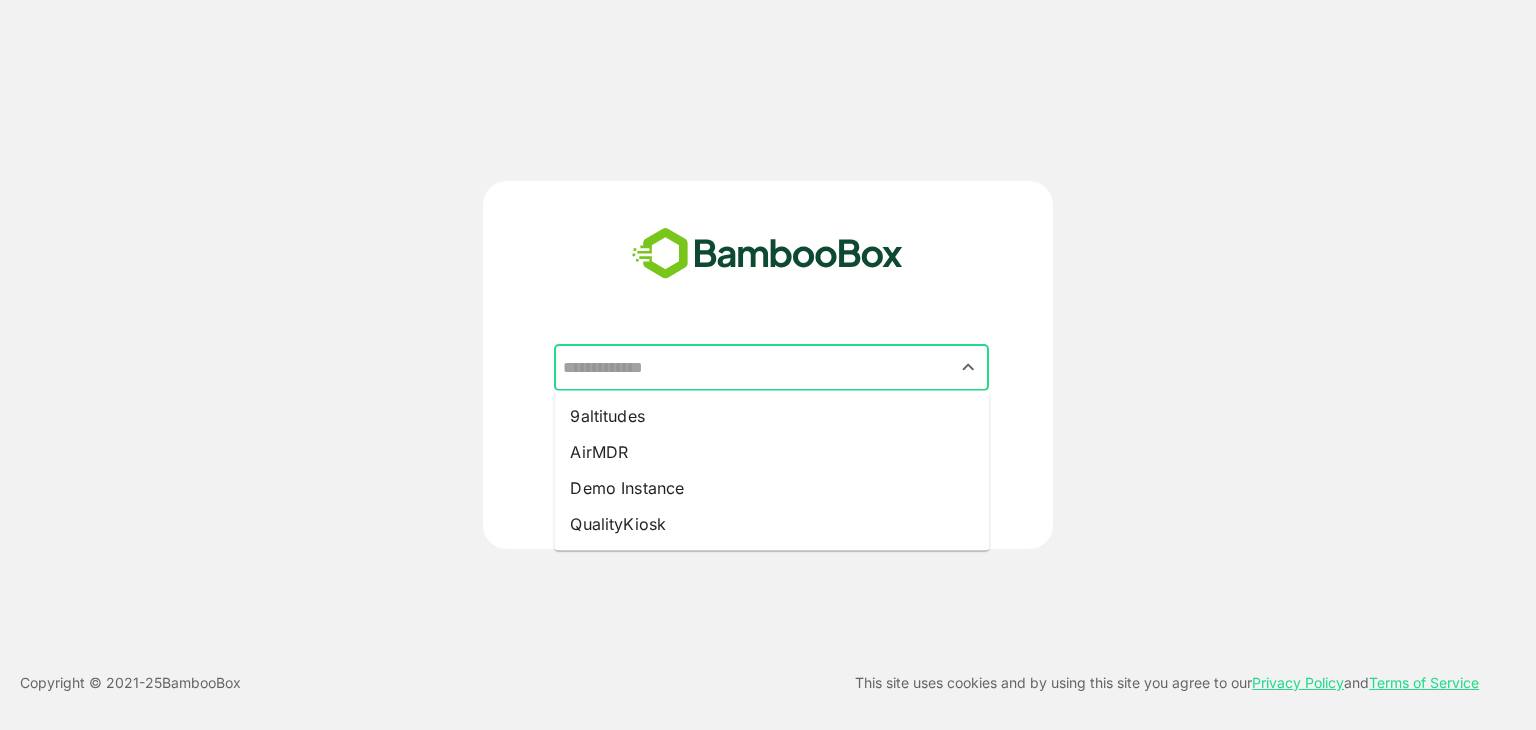 click at bounding box center [771, 368] 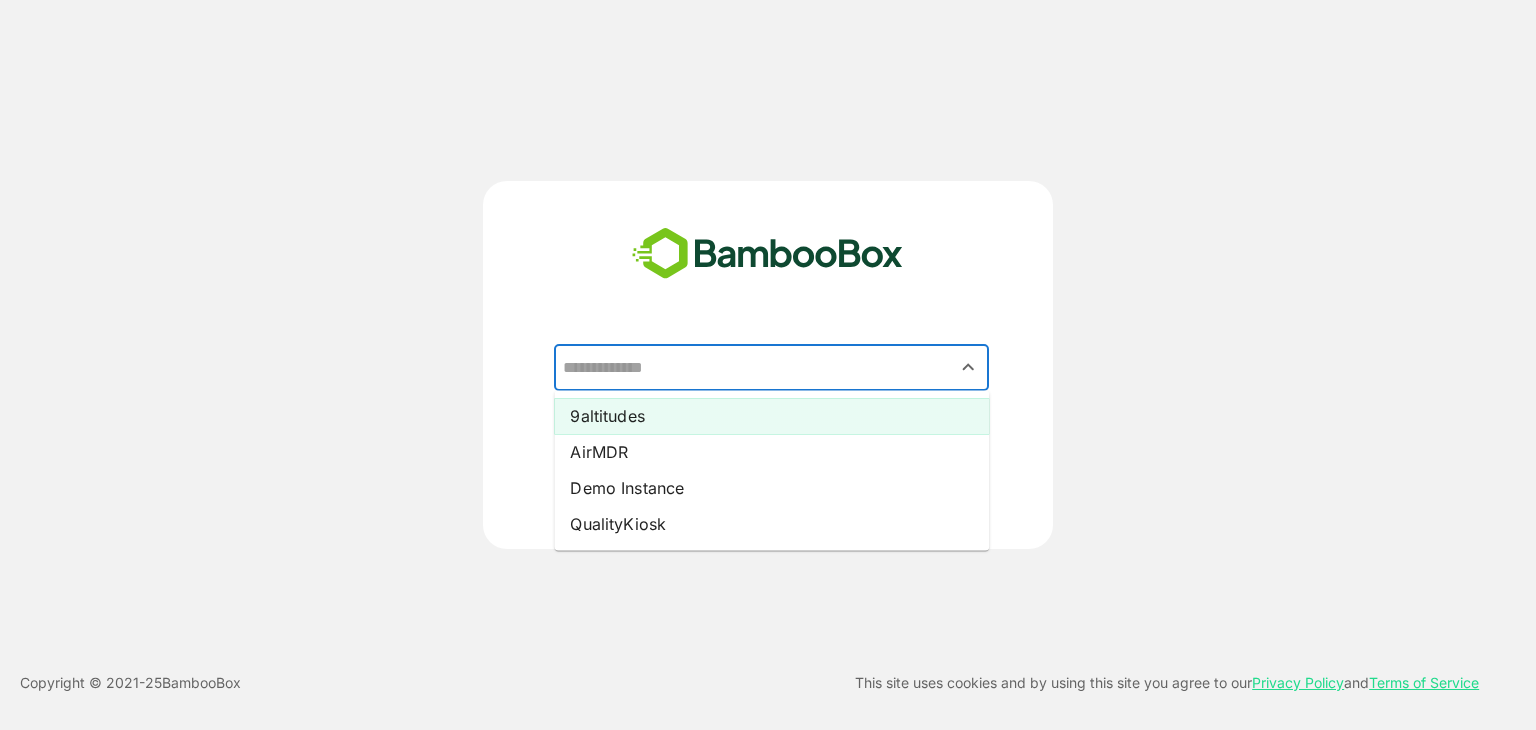 click on "9altitudes" at bounding box center (771, 416) 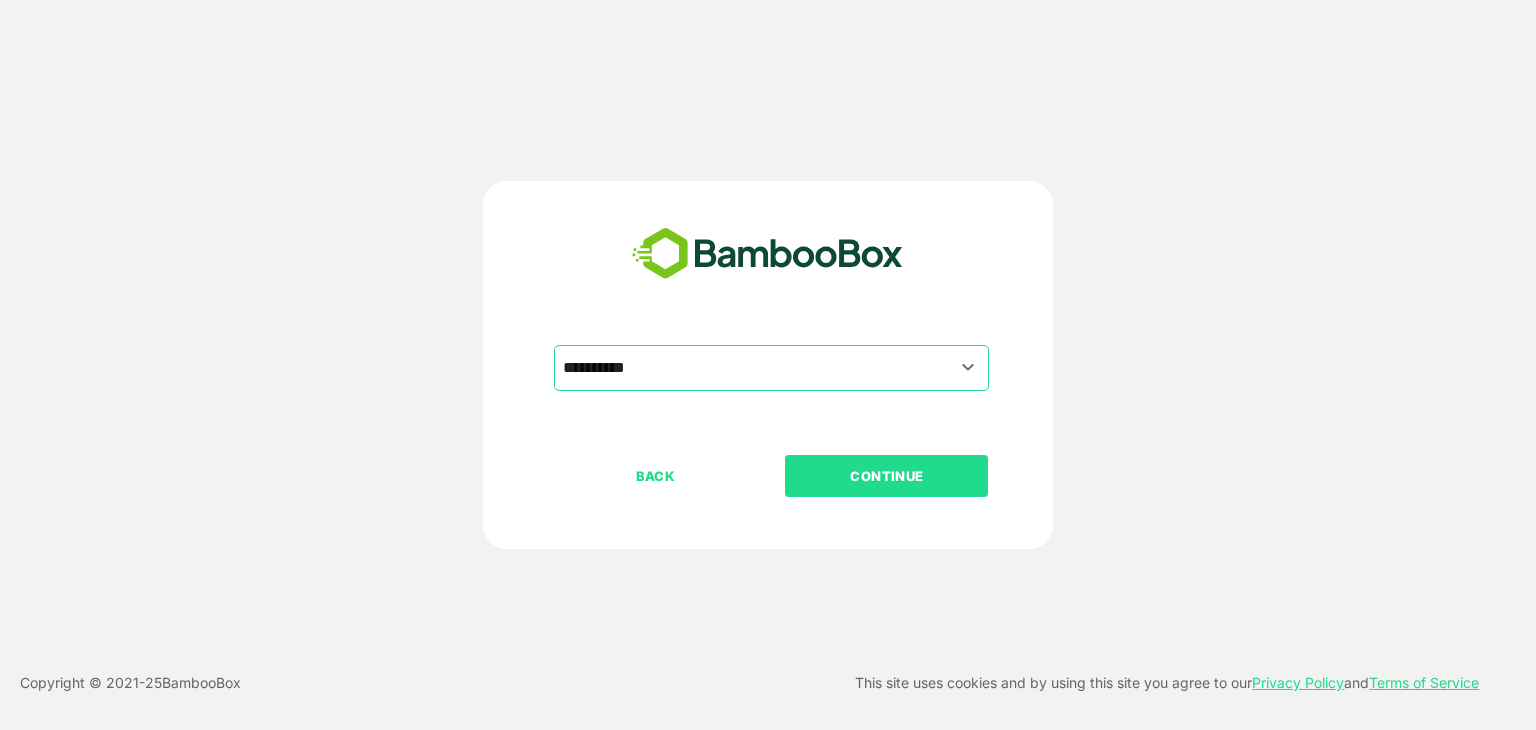 click on "CONTINUE" at bounding box center [887, 476] 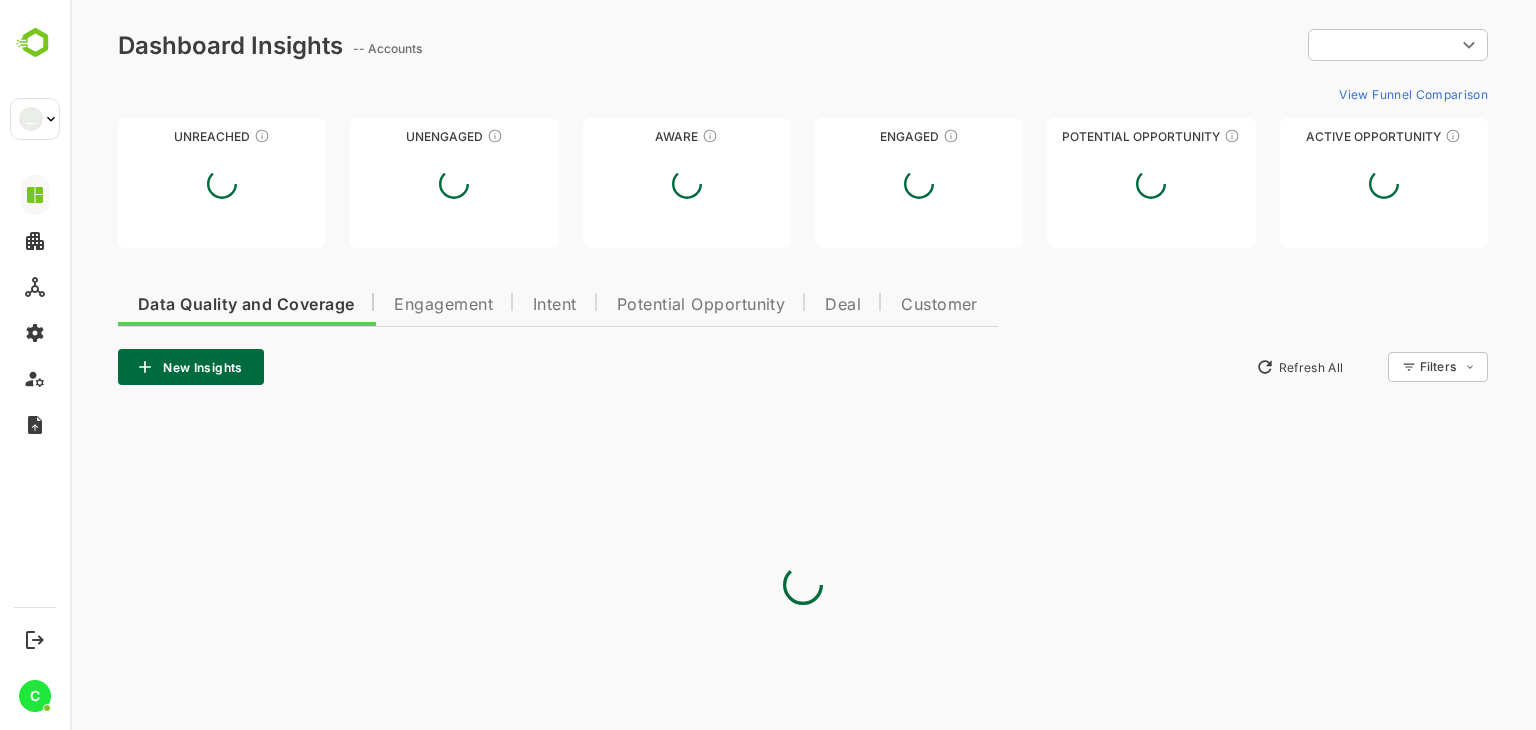 scroll, scrollTop: 0, scrollLeft: 0, axis: both 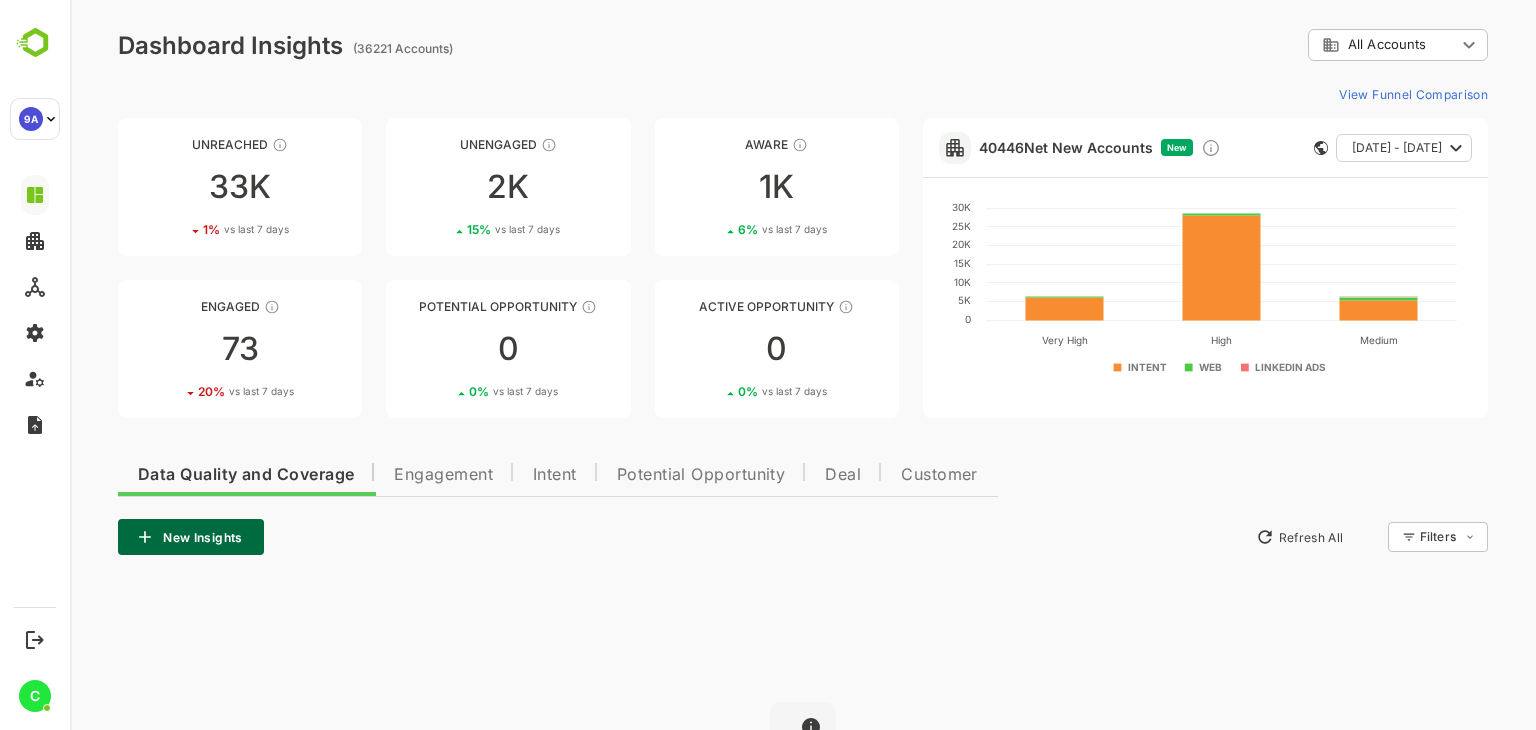 click on "**********" at bounding box center [803, 486] 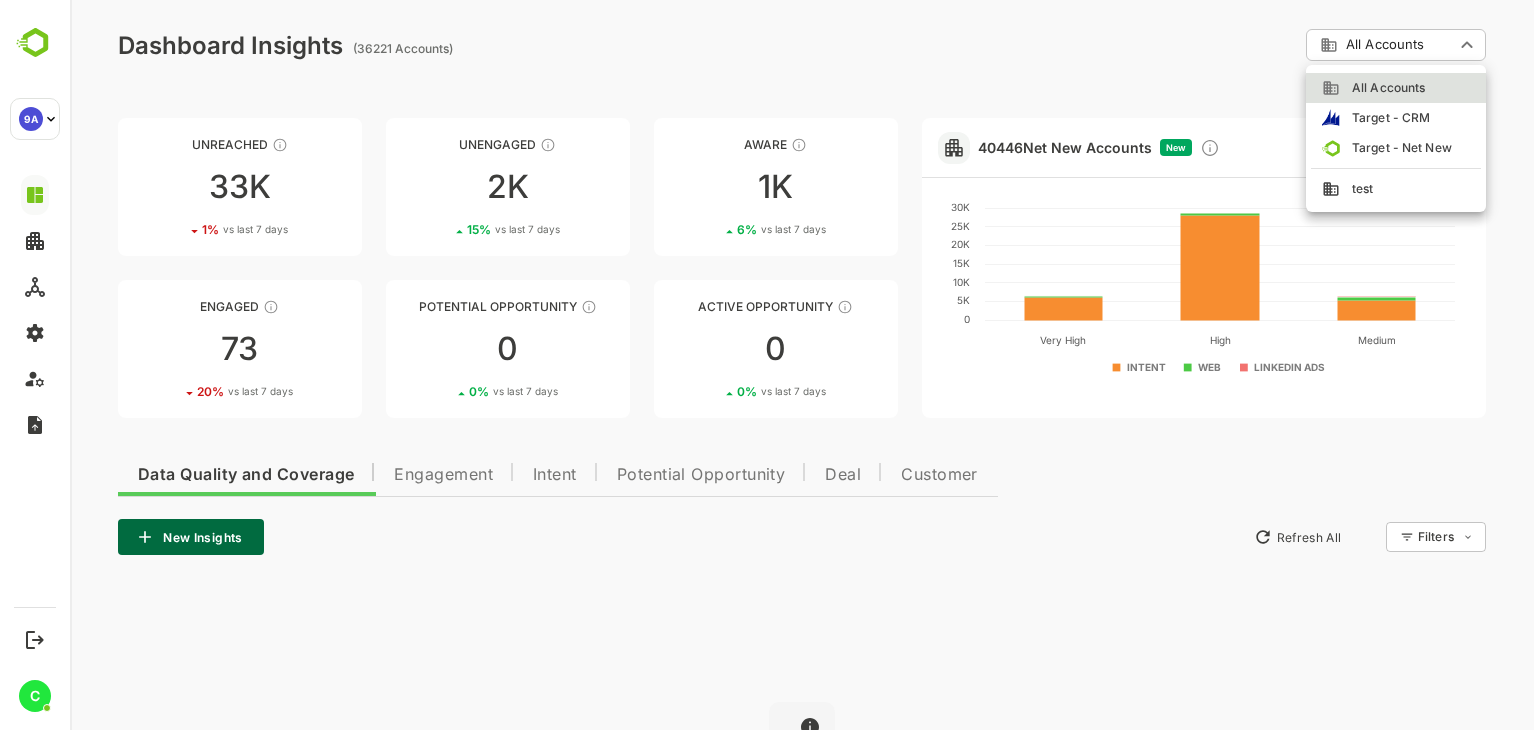 click on "Target - Net New" at bounding box center [1396, 148] 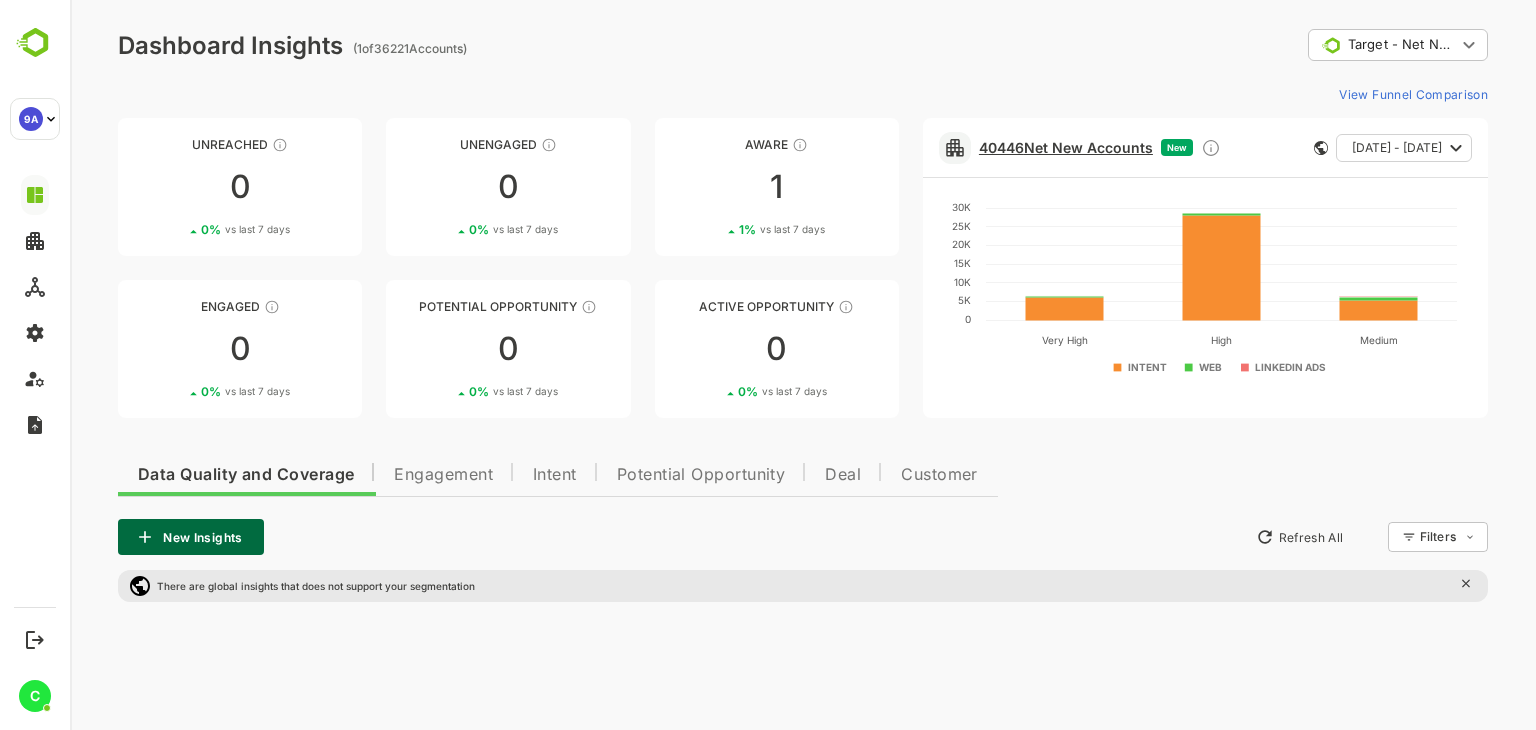 click on "40446  Net New Accounts" at bounding box center (1066, 147) 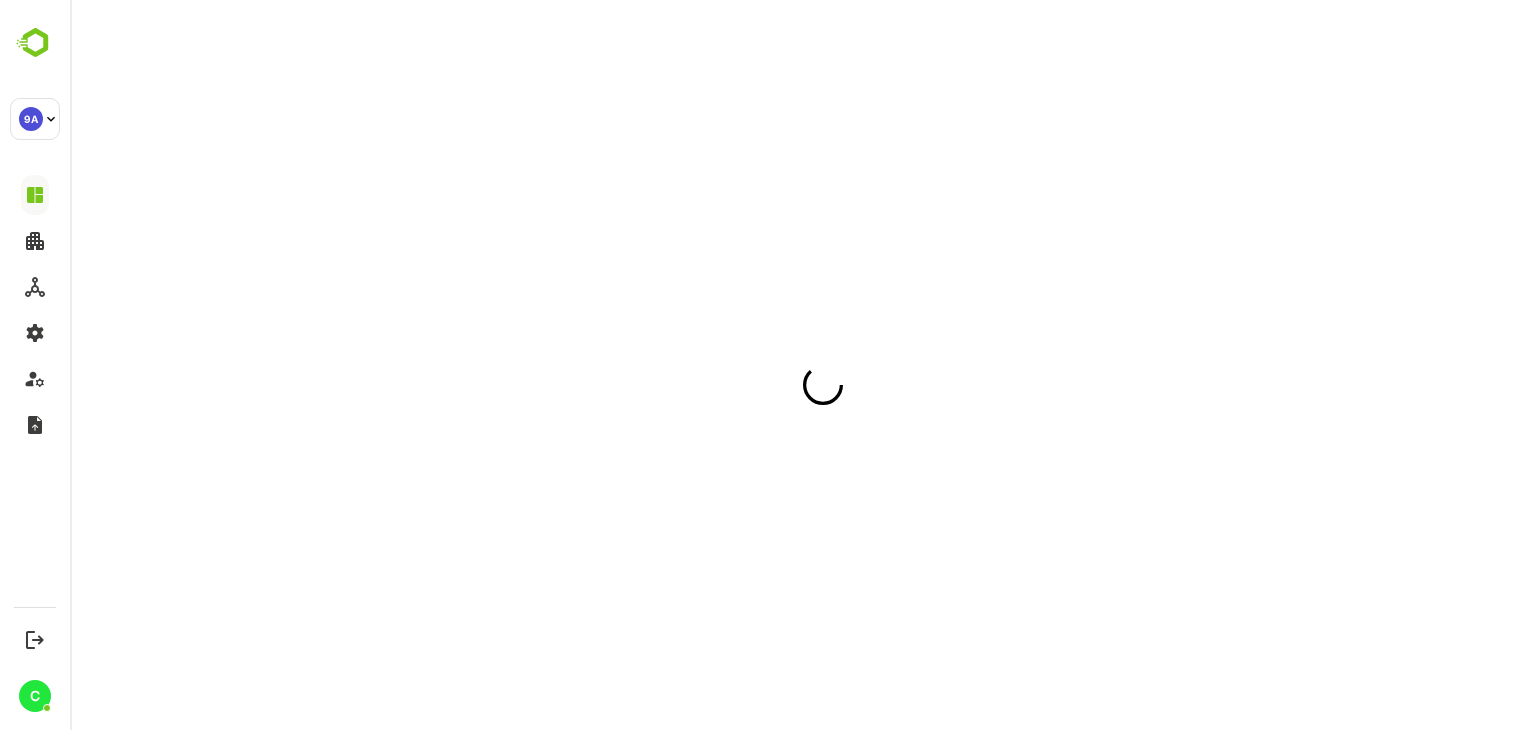 scroll, scrollTop: 0, scrollLeft: 0, axis: both 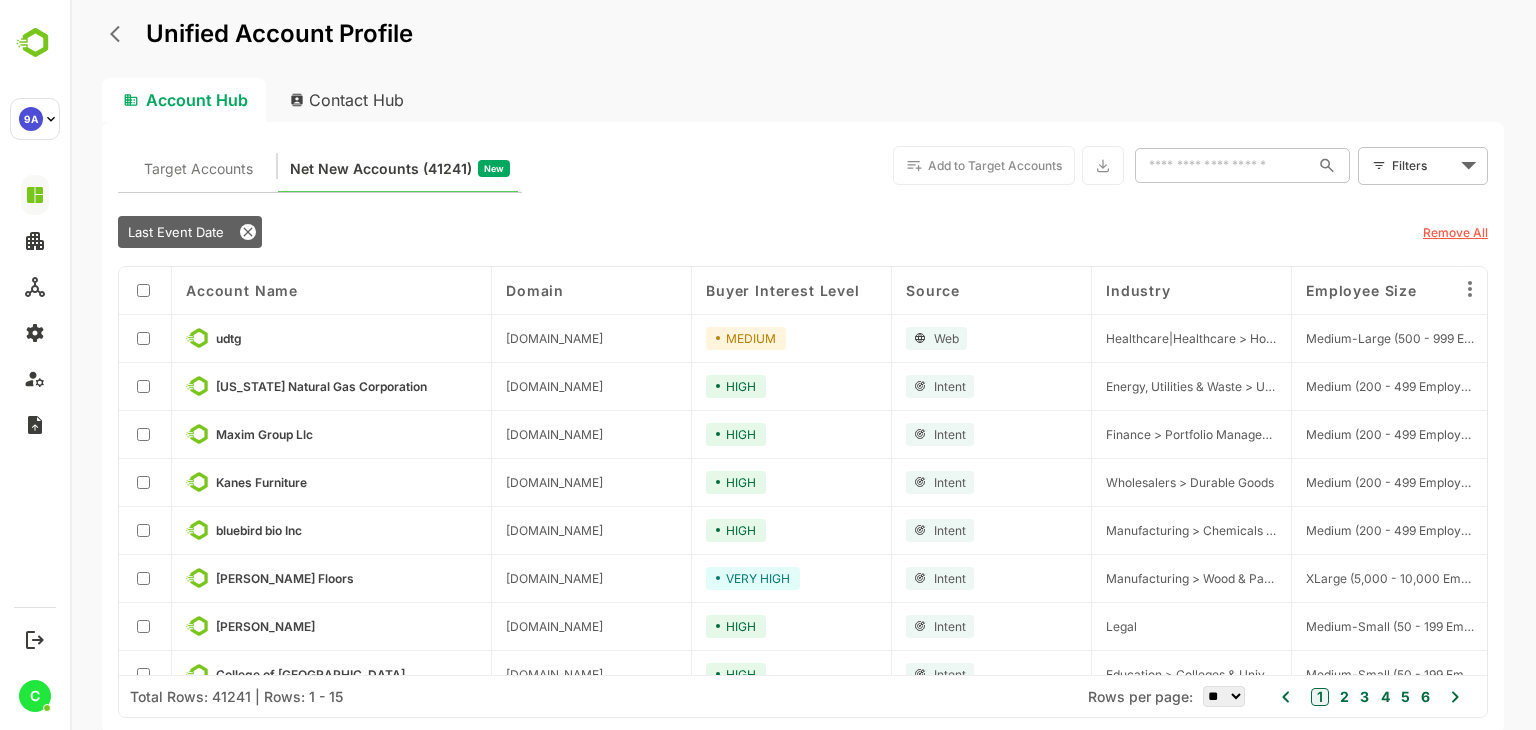 click on "Target Accounts" at bounding box center [198, 169] 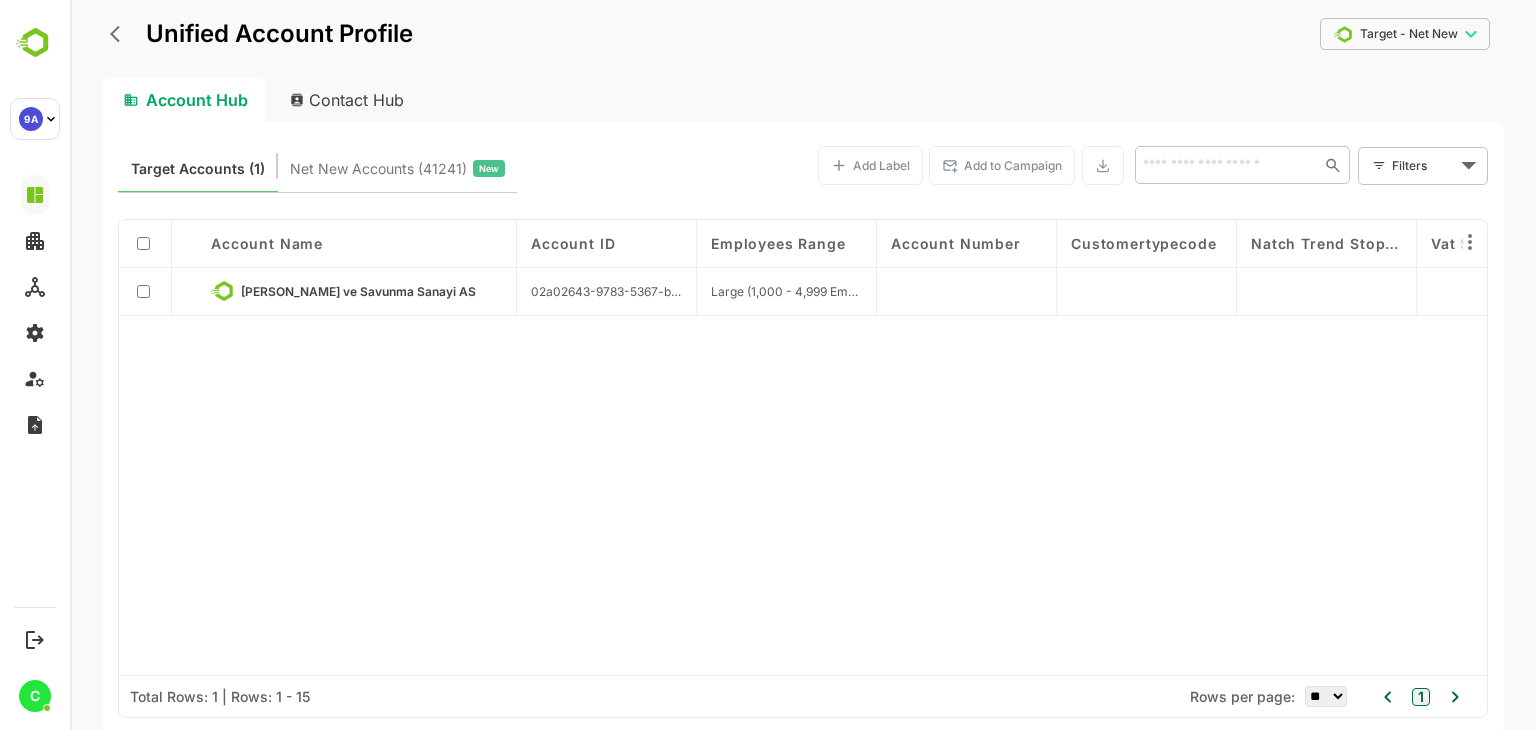 scroll, scrollTop: 0, scrollLeft: 4978, axis: horizontal 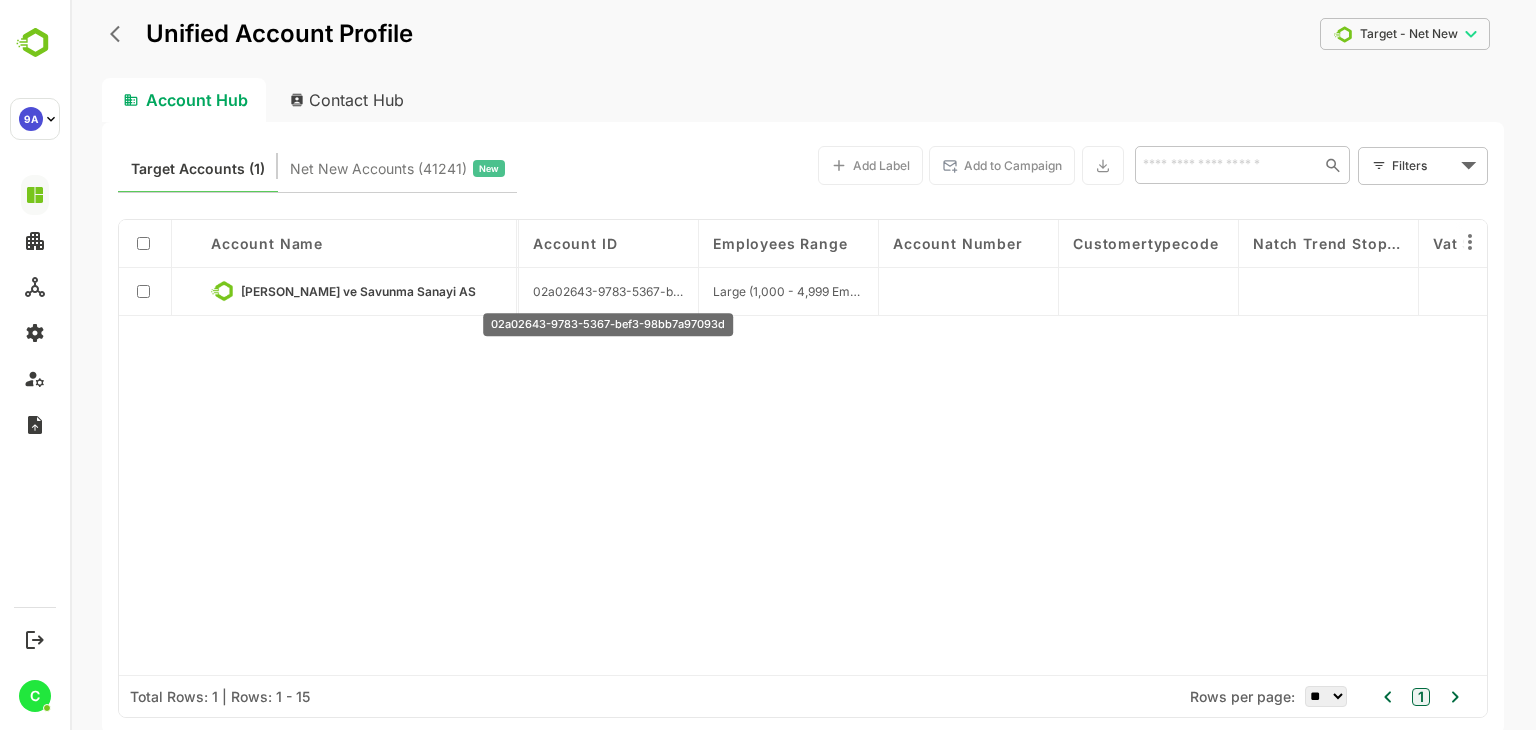 click on "02a02643-9783-5367-bef3-98bb7a97093d" at bounding box center [608, 291] 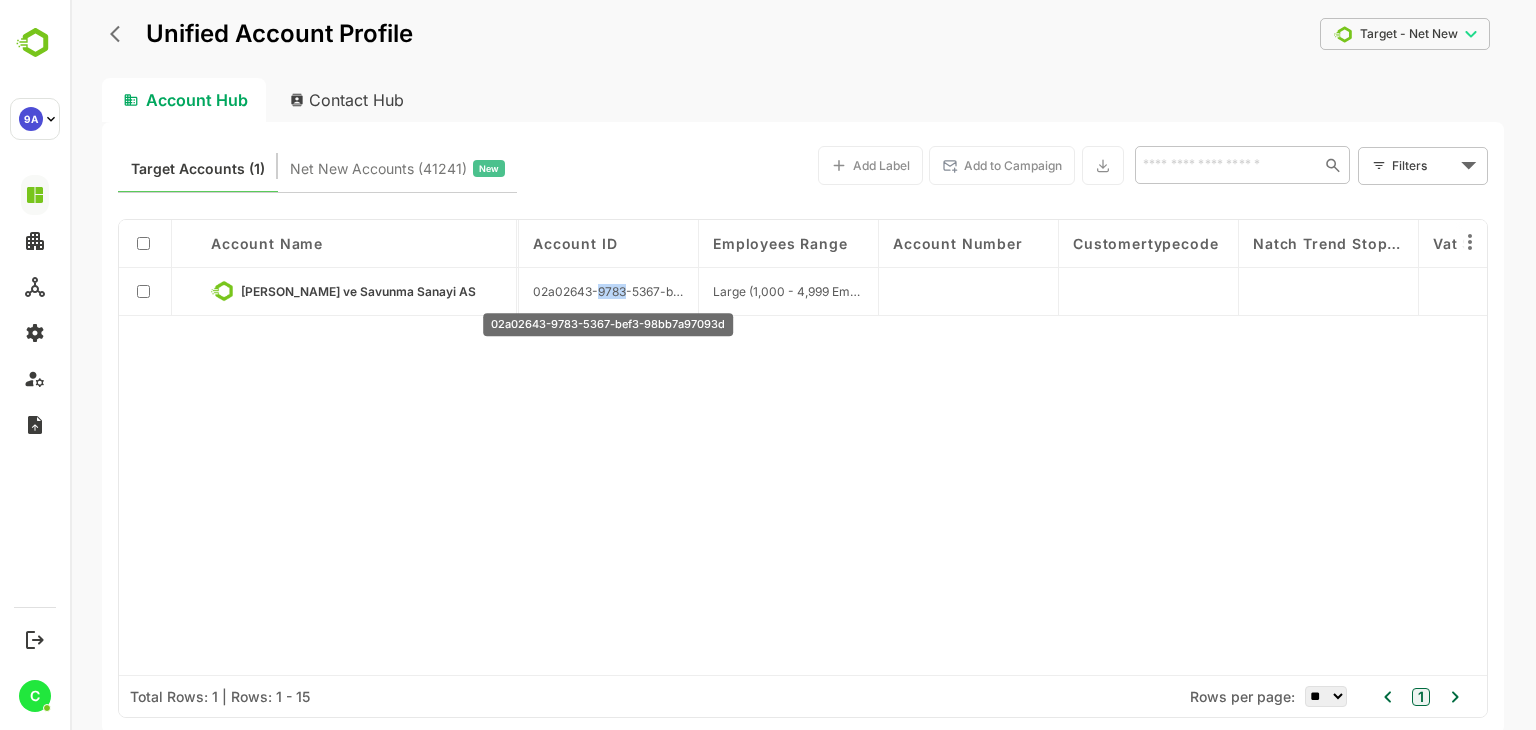 click on "02a02643-9783-5367-bef3-98bb7a97093d" at bounding box center [608, 291] 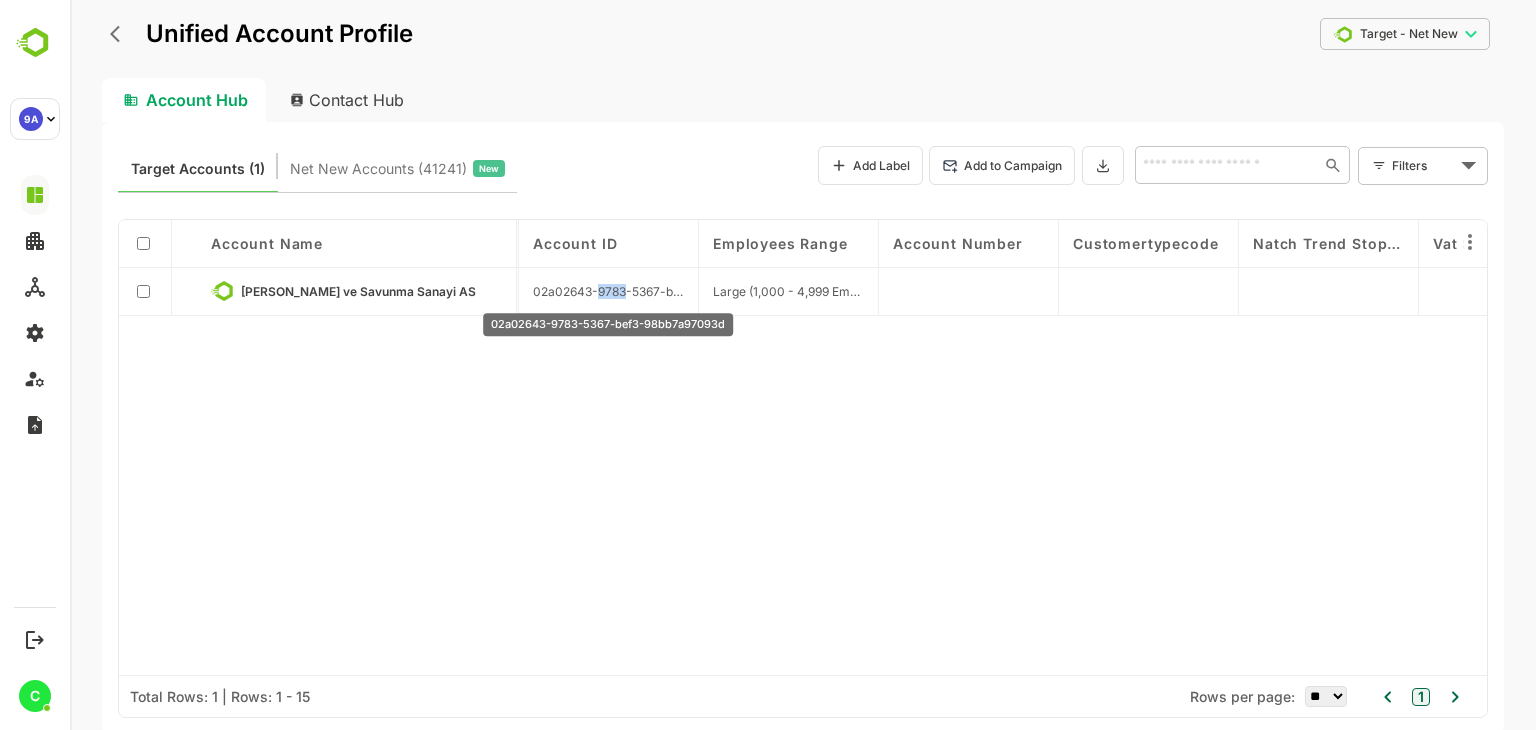 click on "02a02643-9783-5367-bef3-98bb7a97093d" at bounding box center [608, 291] 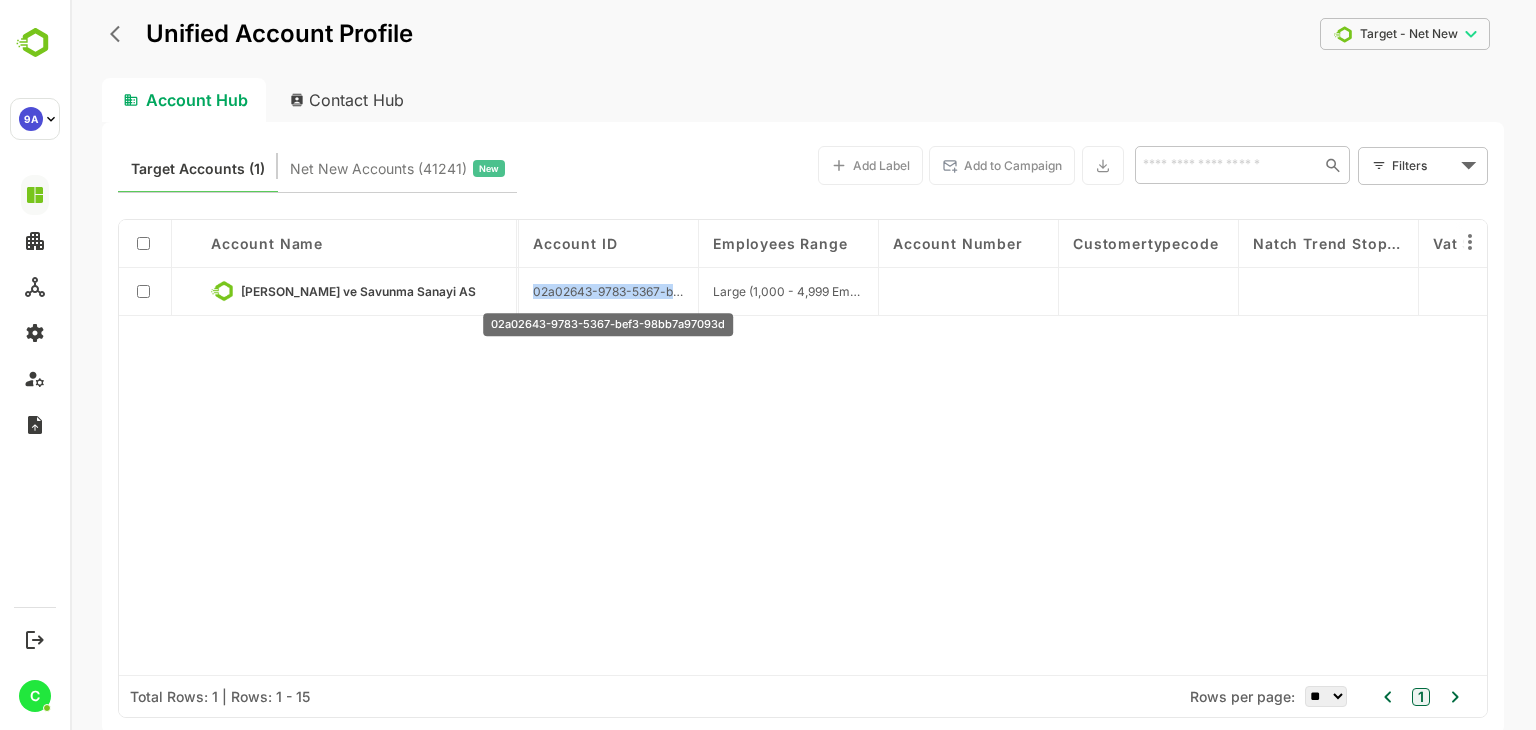 click on "02a02643-9783-5367-bef3-98bb7a97093d" at bounding box center [608, 291] 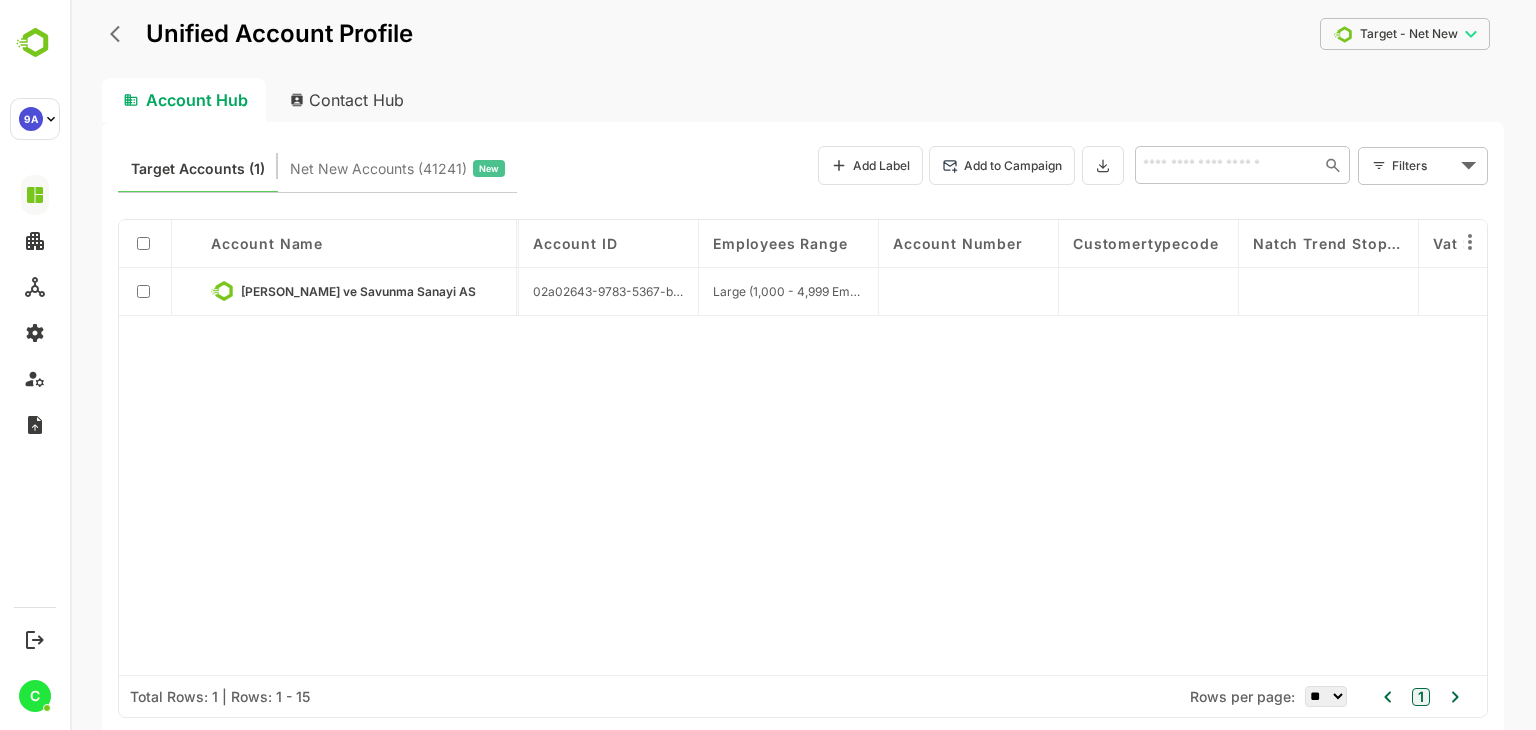 click on "Account Name Engagement Level B2 Account Stage Sales Rating ICP Score Intent Topics Intent Country Last Intent Date ICP Level Opportunities NACE-BEL code Account type External sales Account Website Intent Level Total Value Industry Account Created Date Account Score Billing City Annual Revenue Stages of Listed Opportunities Number of employees Billing State Country Engagement Depth Engagement Score Engagement Width Account ID Employees Range Account Number customertypecode natch trend stop vat vat search string r2b vat number account name commercial alternative industry vat number businesstypecode Otokar Otomotiv ve Savunma Sanayi AS LOW Aware 100.0 Artificial Intelligence + 4 Turkey 2025-07-07 VERY HIGH otokar.com.tr Very High 0 Manufacturing > Automobile 30.504 0 0 Turkey 0.0         0.8 0% 02a02643-9783-5367-bef3-98bb7a97093d Large (1,000 - 4,999 Employees)" at bounding box center (803, 448) 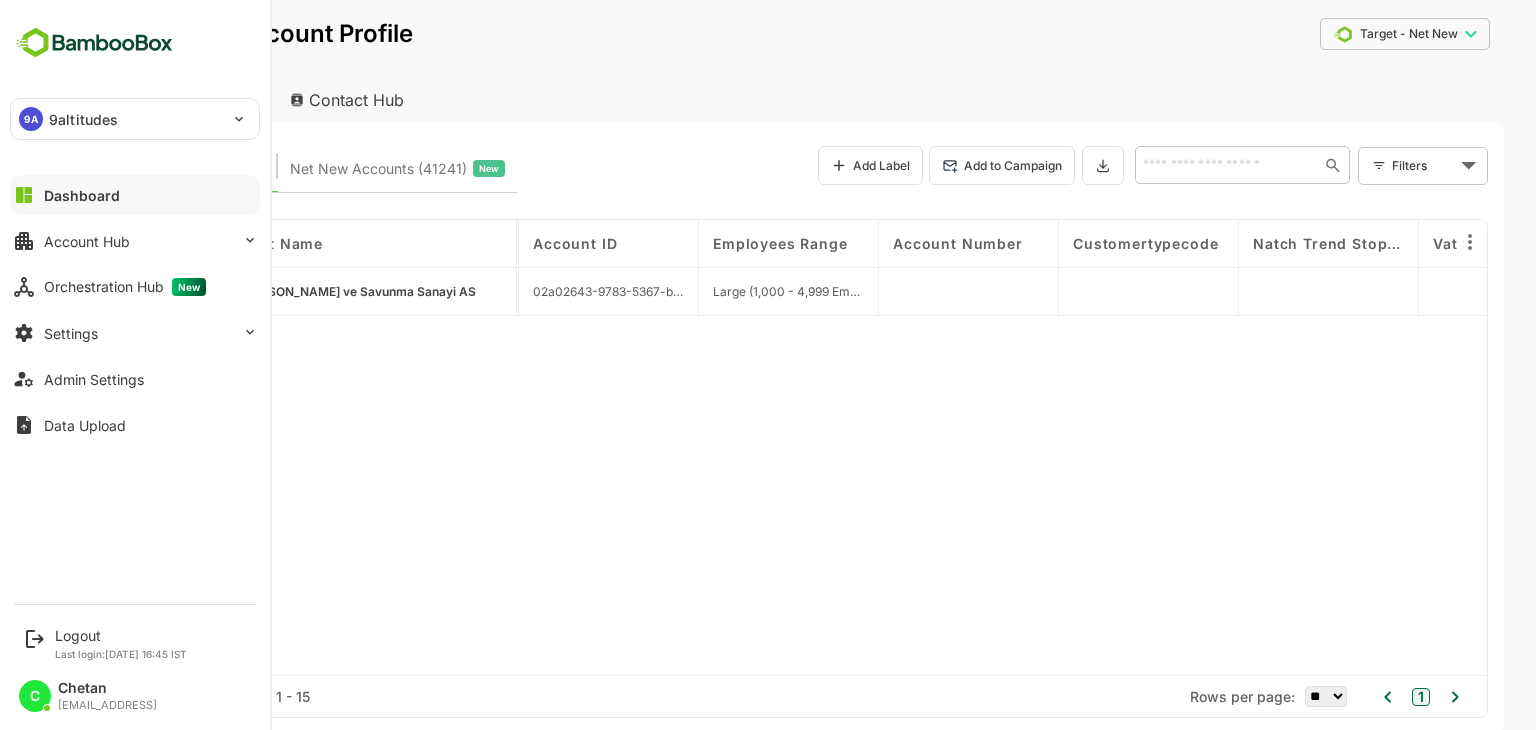 click on "9altitudes" at bounding box center (83, 119) 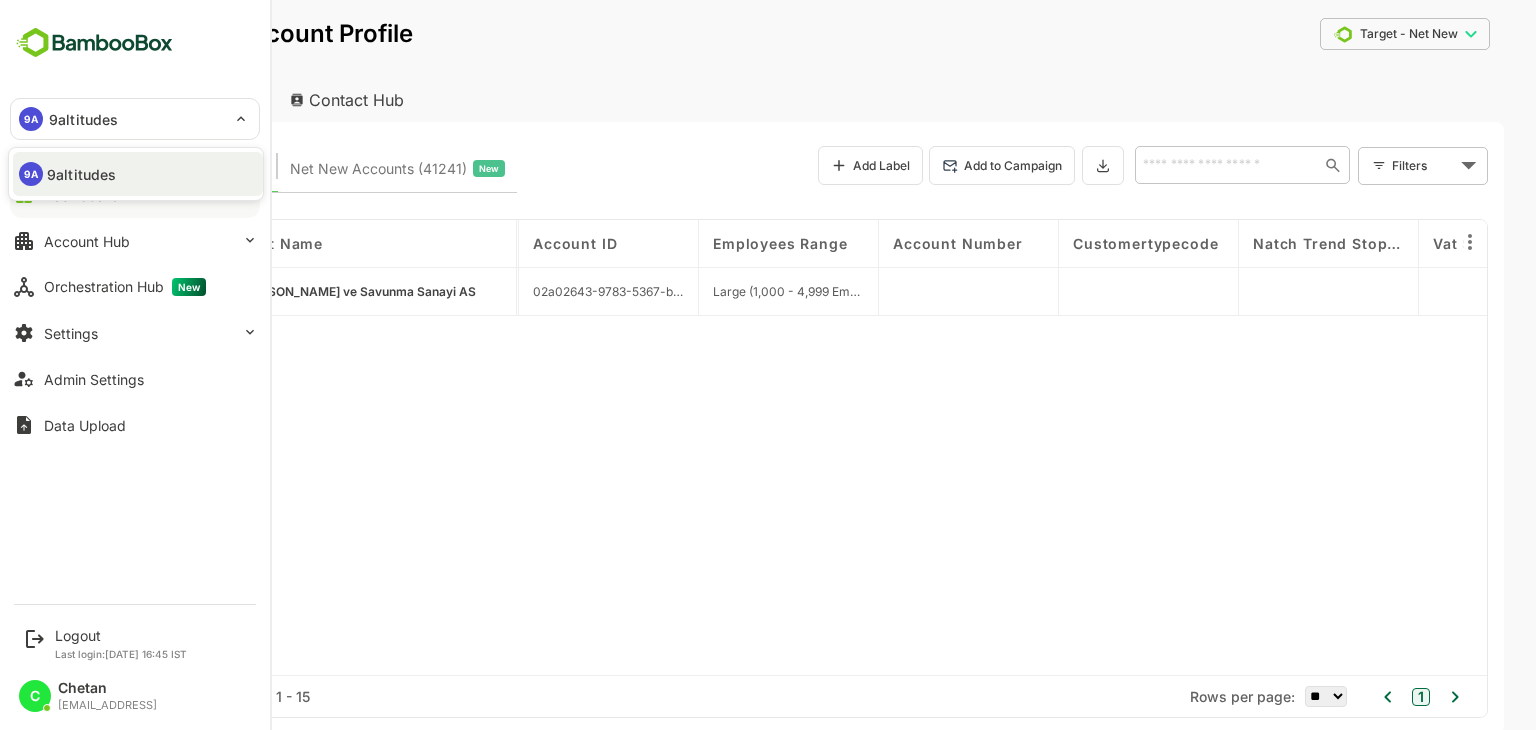 click at bounding box center (768, 365) 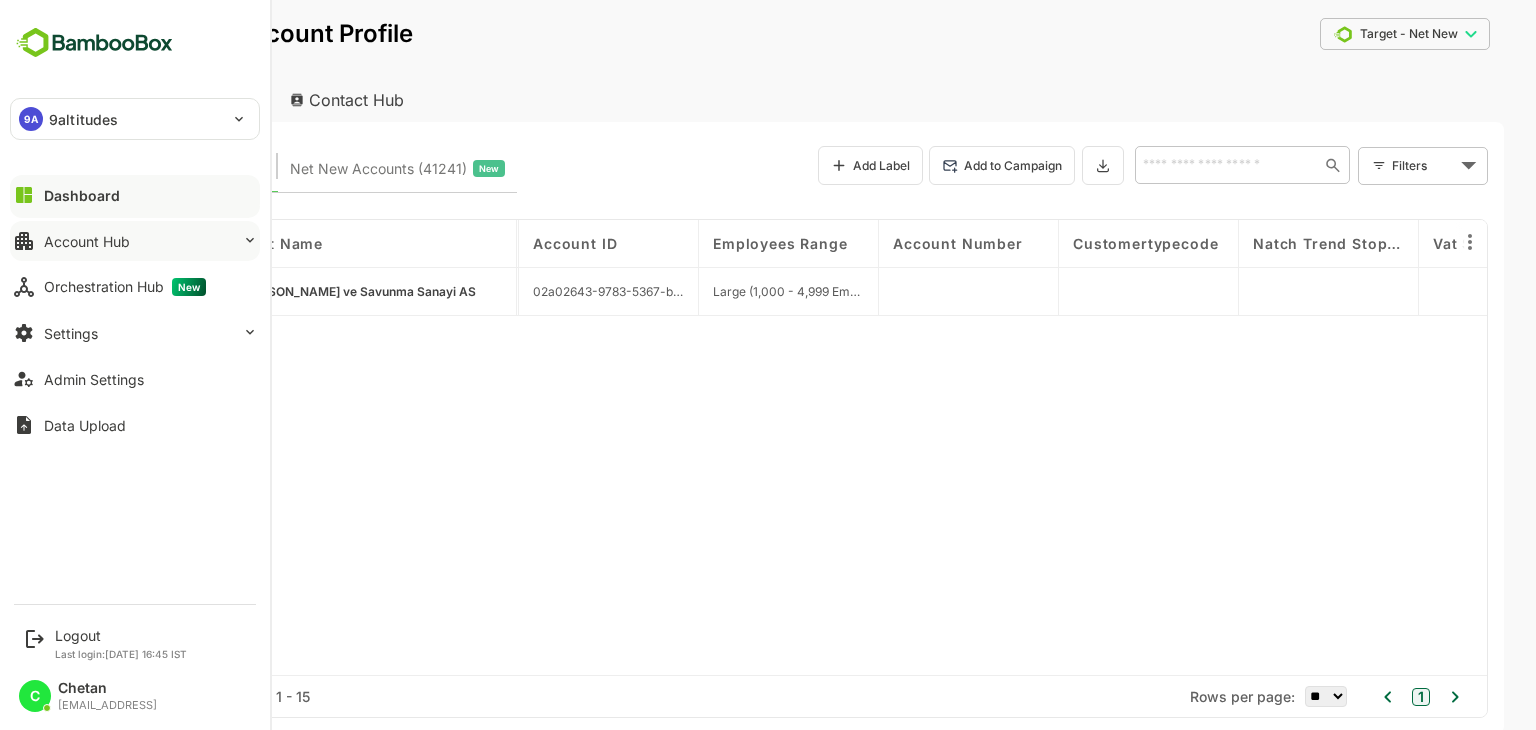 click on "Account Hub" at bounding box center (87, 241) 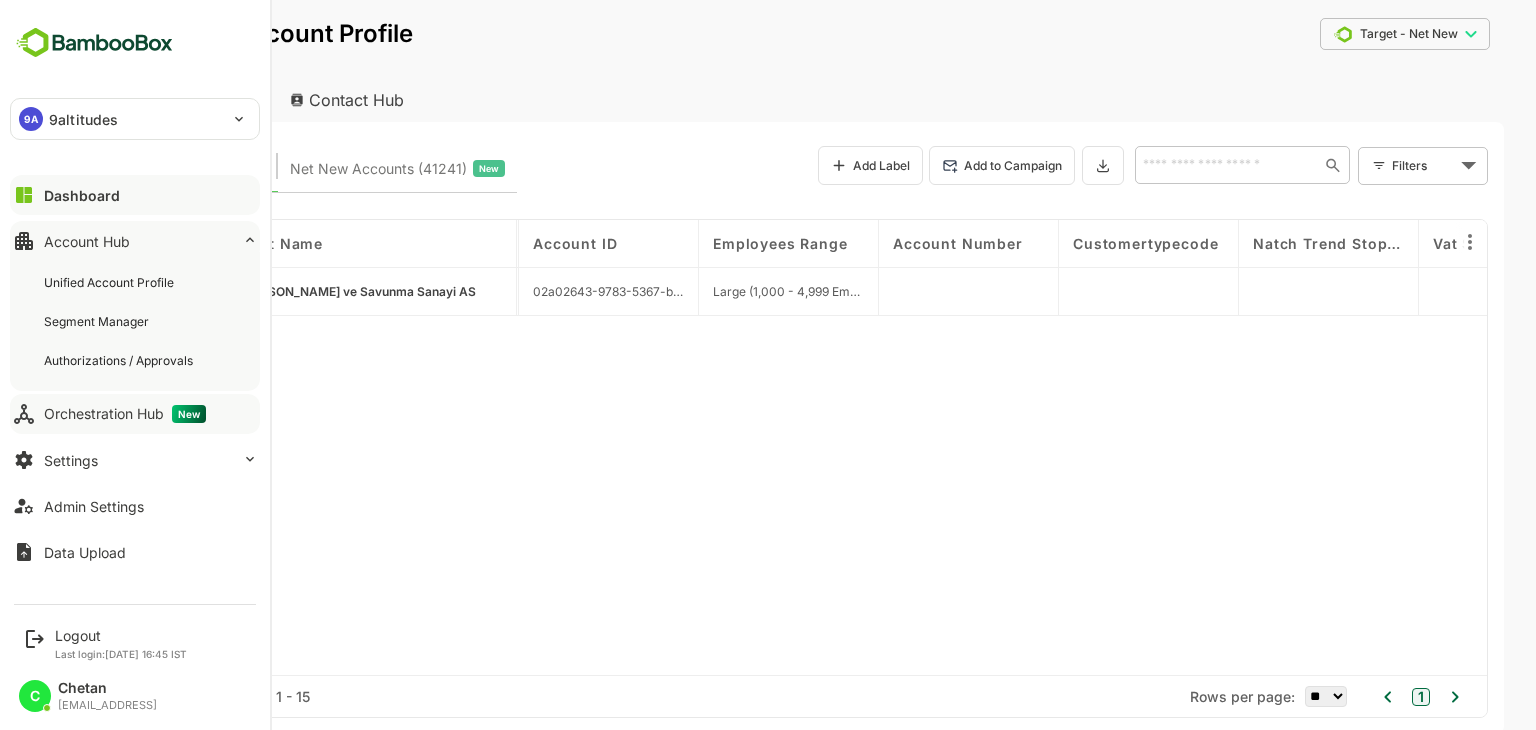 click on "Orchestration Hub New" at bounding box center (125, 414) 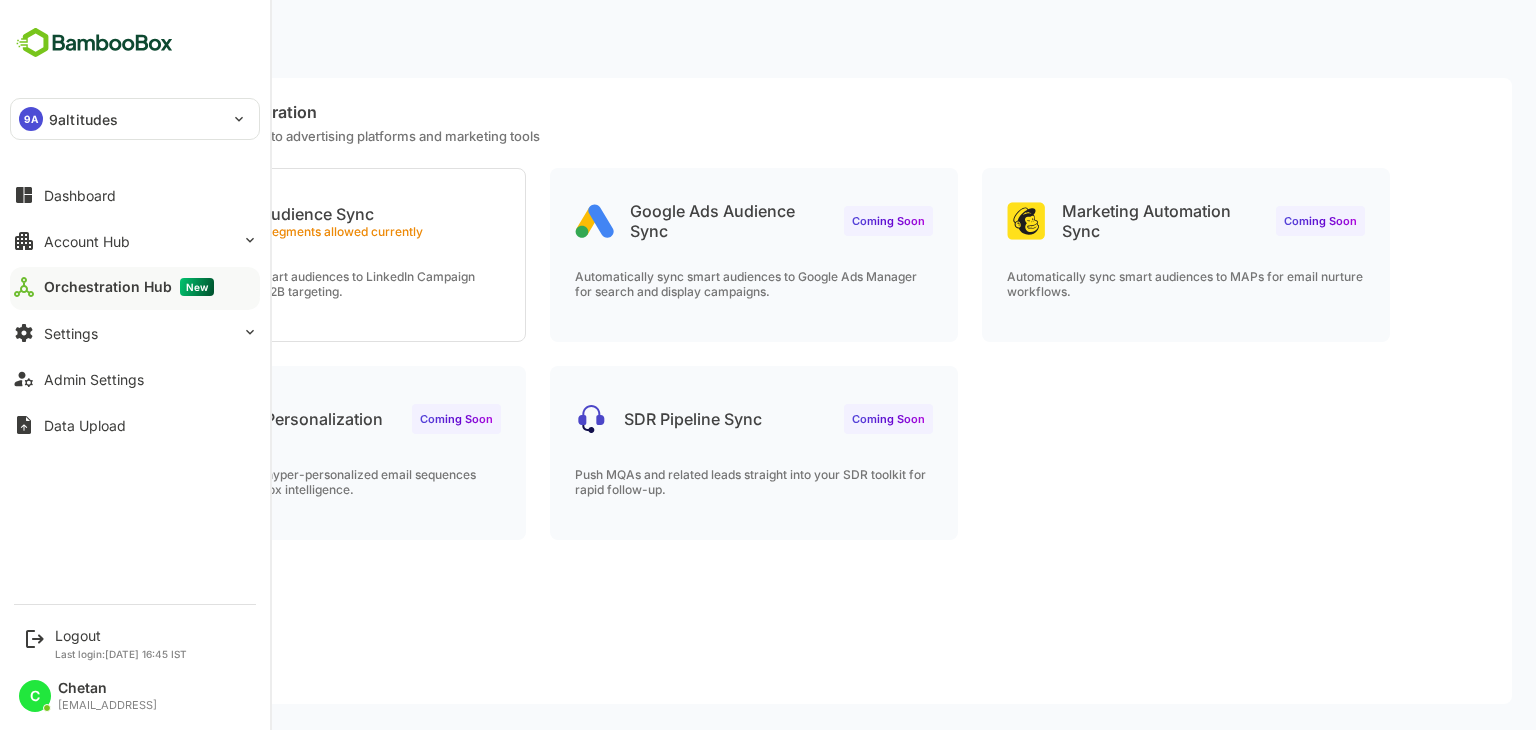 scroll, scrollTop: 0, scrollLeft: 0, axis: both 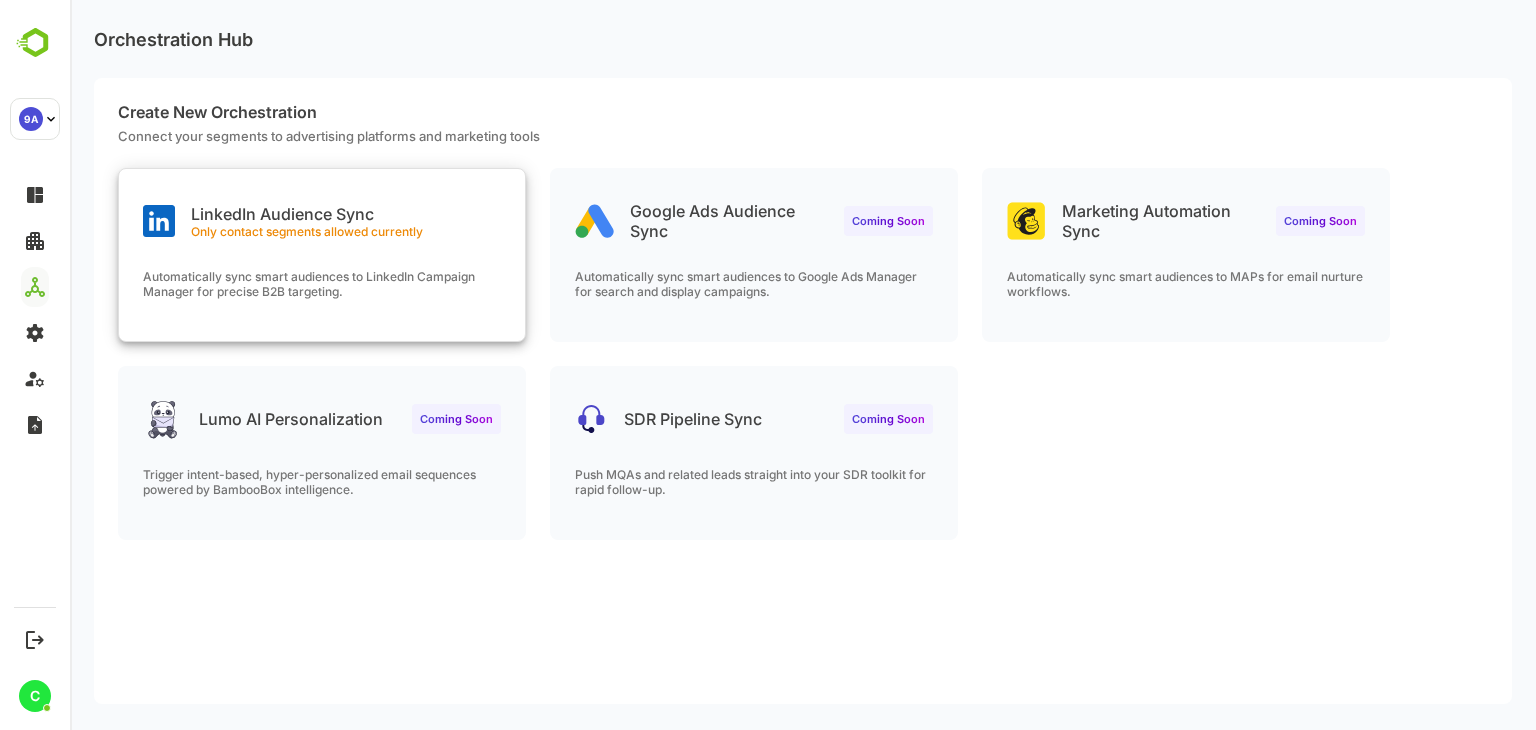 click on "Only contact segments allowed currently" at bounding box center [307, 231] 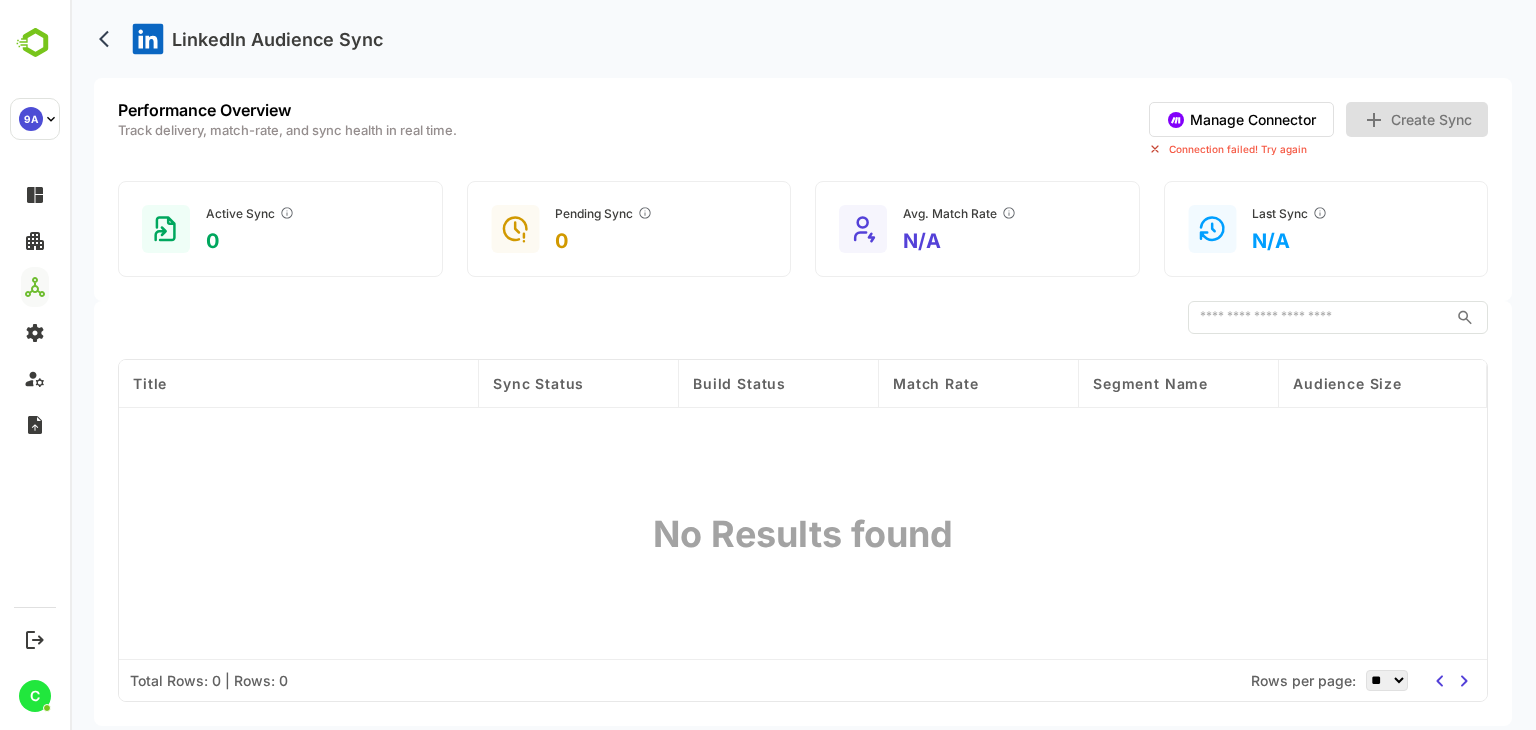 click on "Manage Connector" at bounding box center (1241, 119) 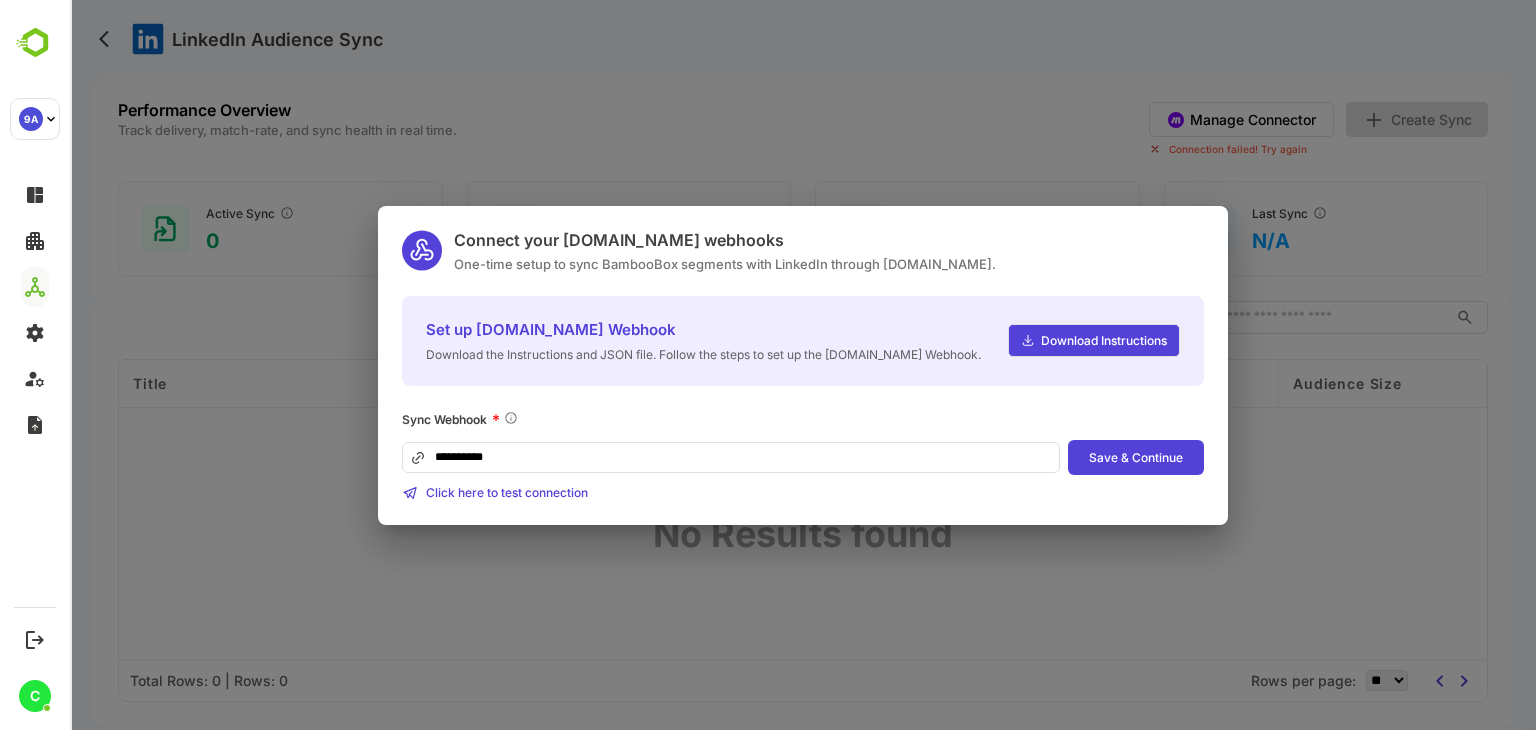click on "**********" at bounding box center (731, 457) 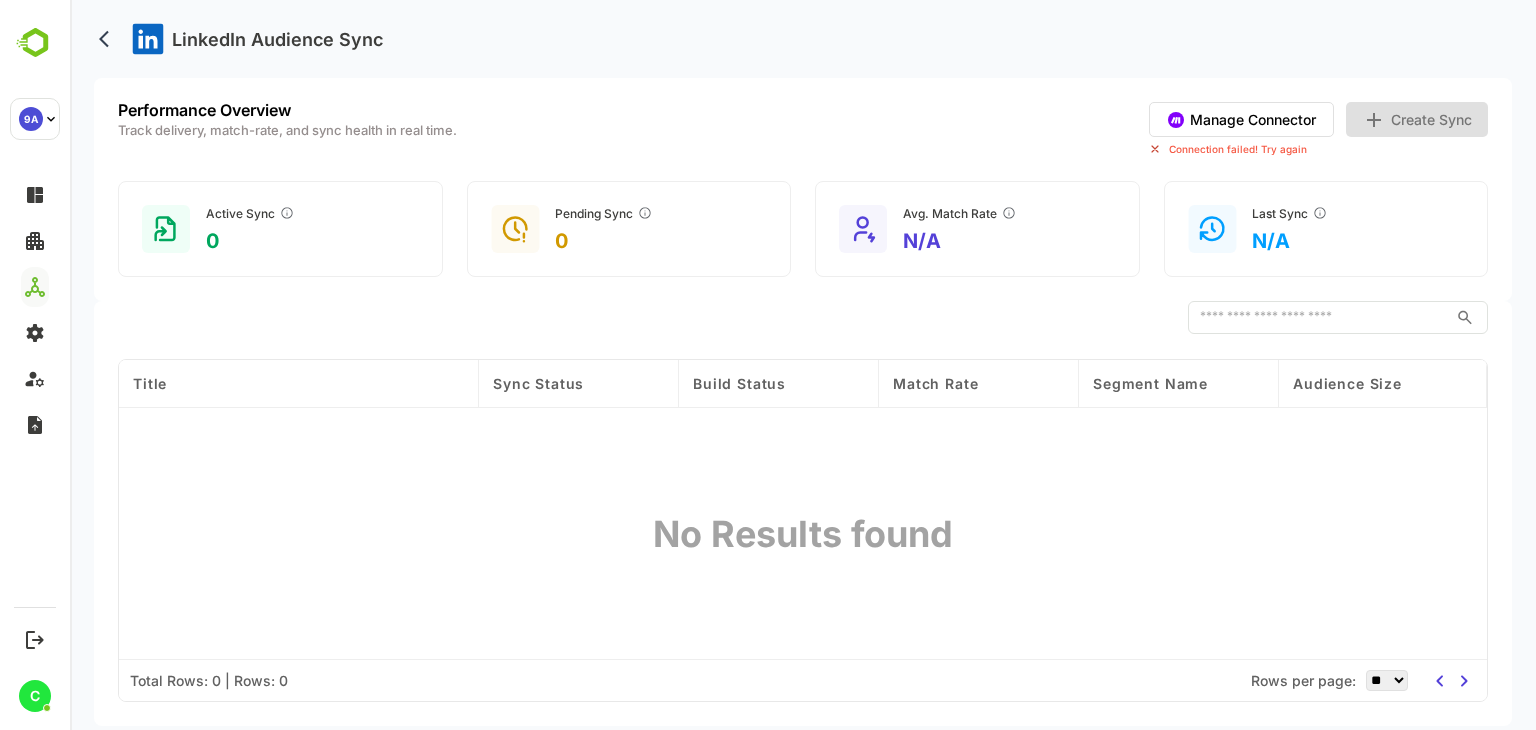 click on "Manage Connector" at bounding box center [1241, 119] 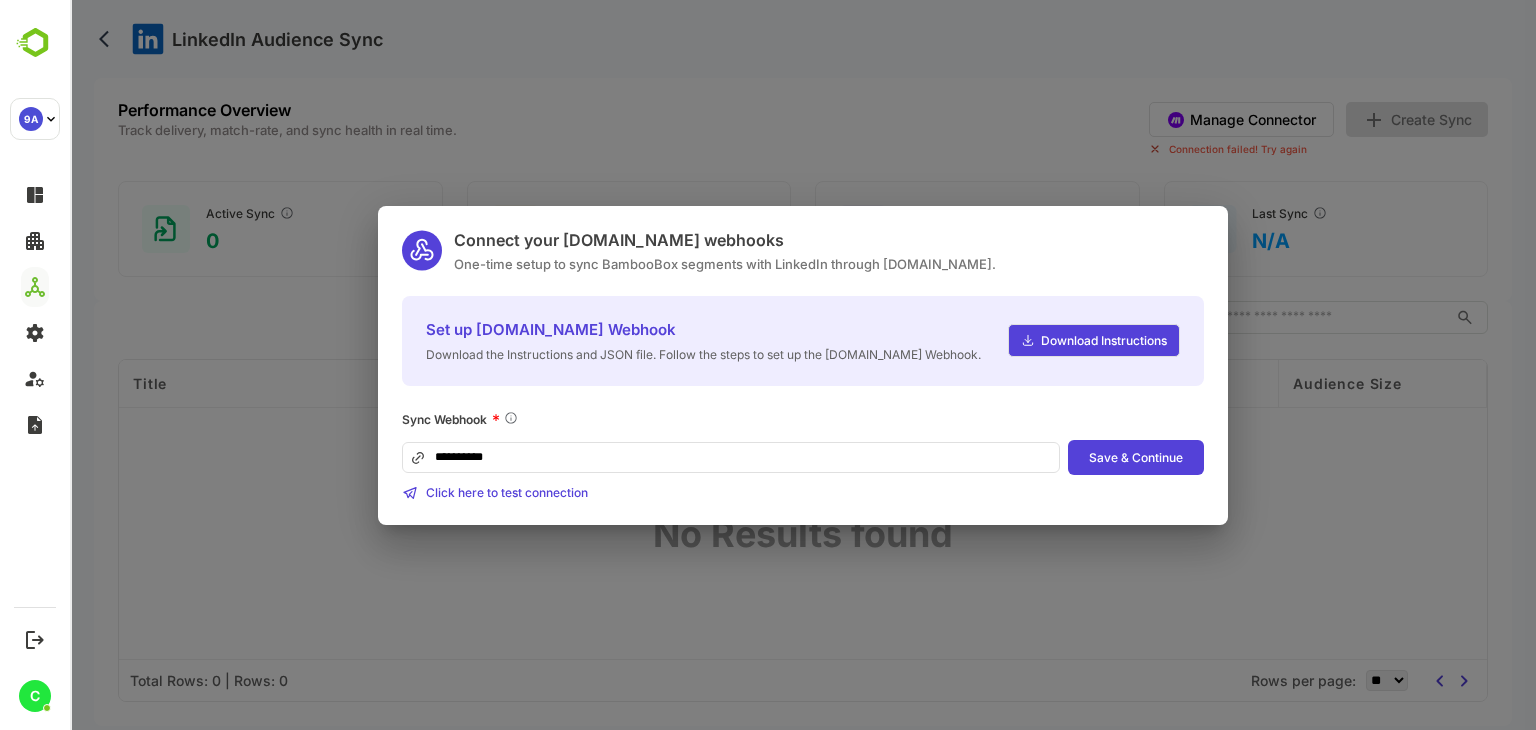 click on "**********" at bounding box center [803, 365] 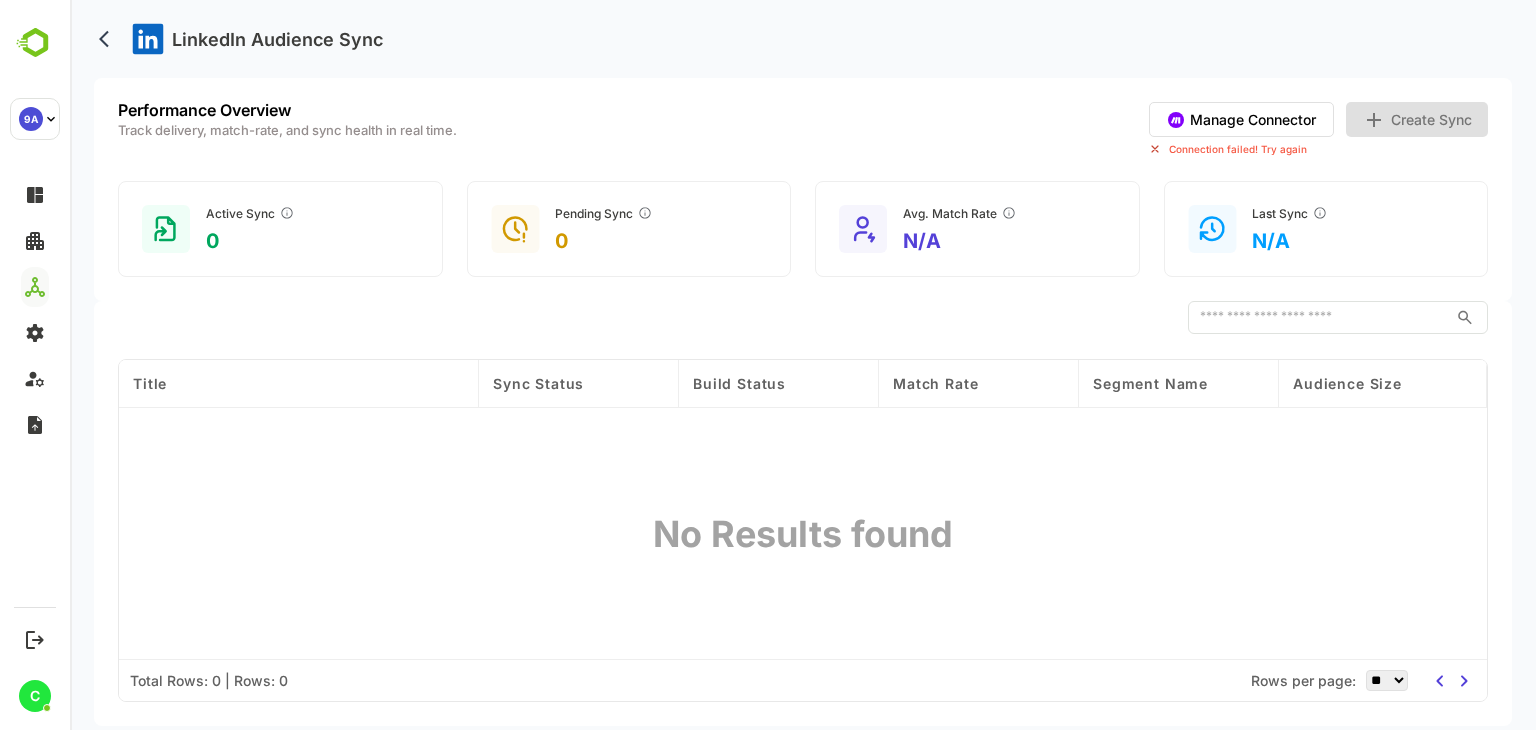 click on "Create Sync" at bounding box center [1417, 119] 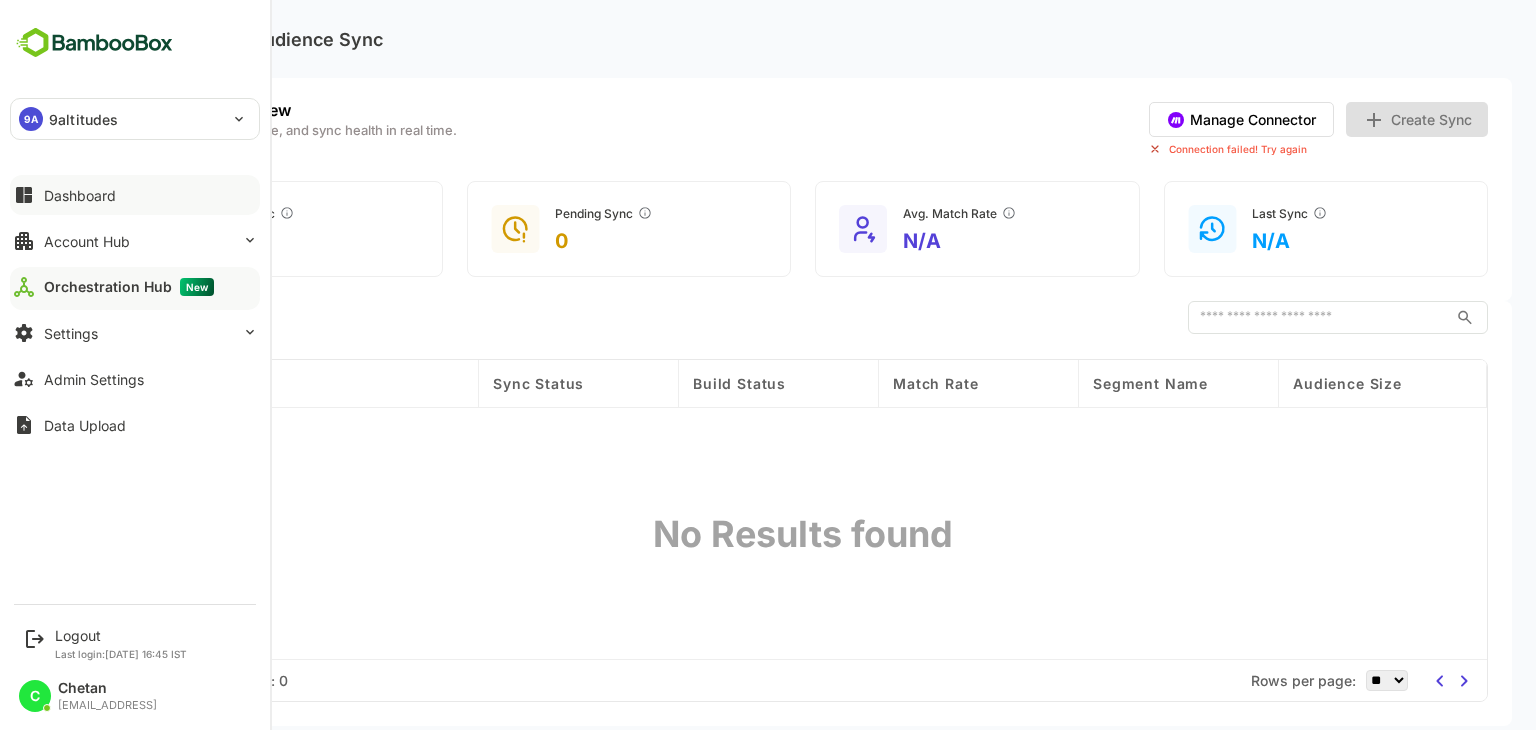 click on "Dashboard" at bounding box center [135, 195] 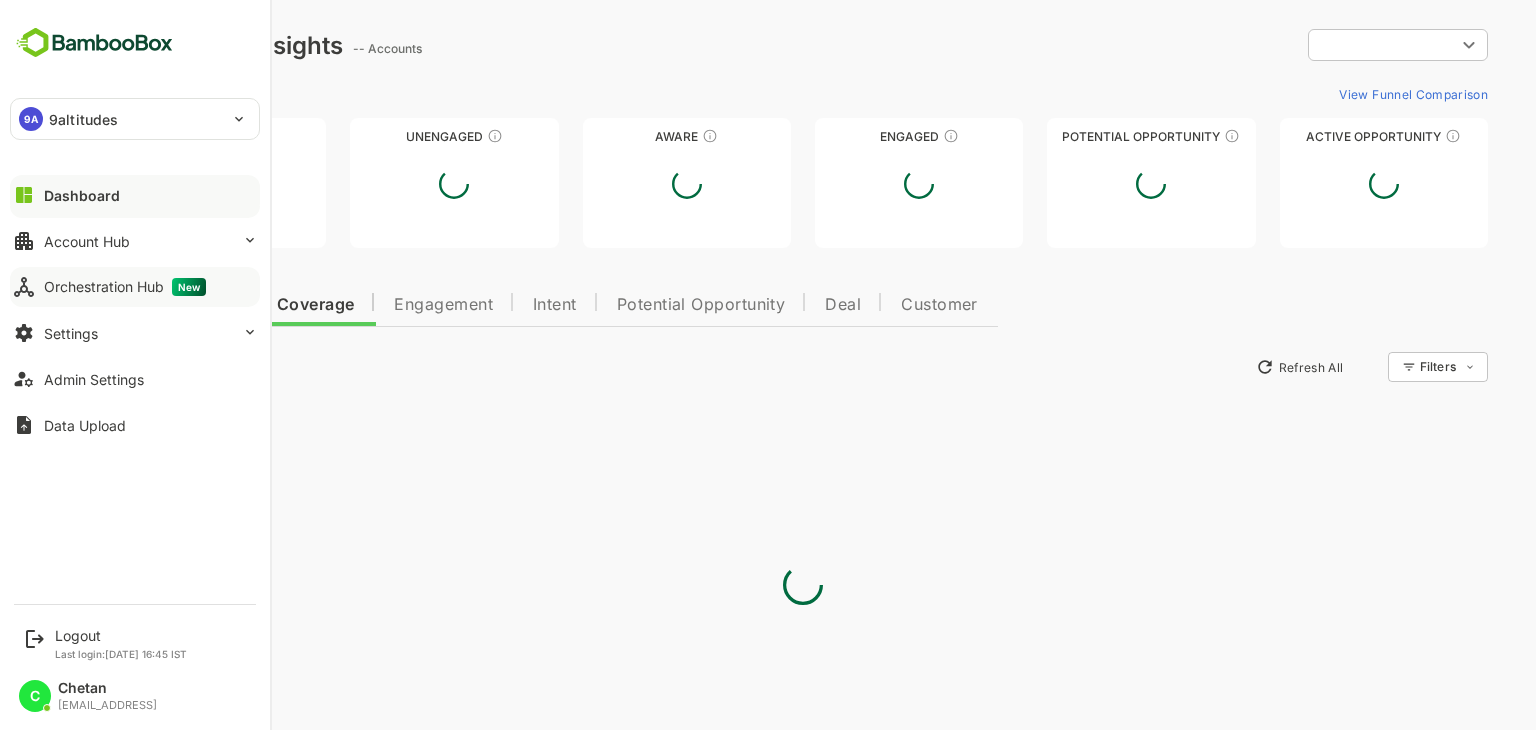 scroll, scrollTop: 0, scrollLeft: 0, axis: both 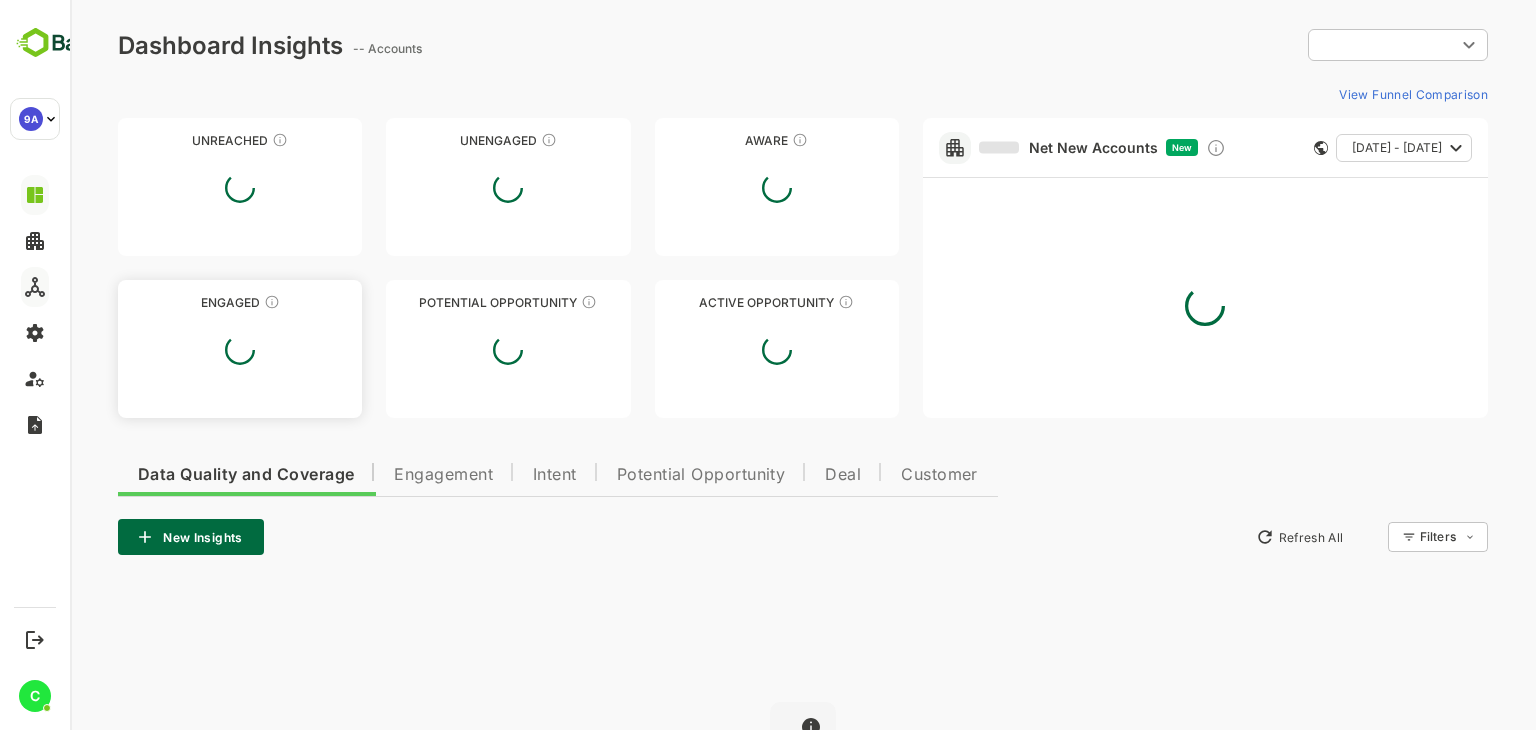 type on "**********" 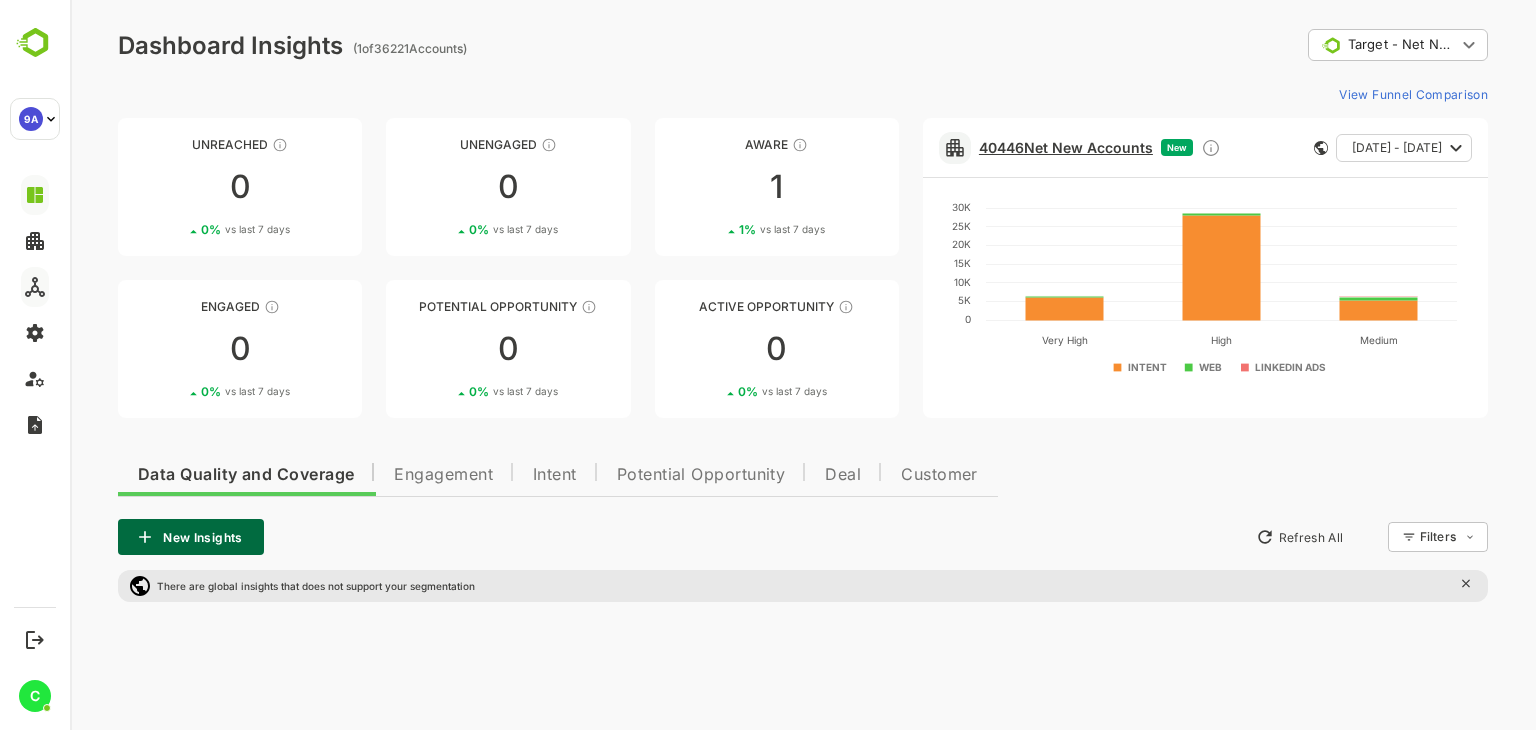 click on "40446  Net New Accounts" at bounding box center (1066, 147) 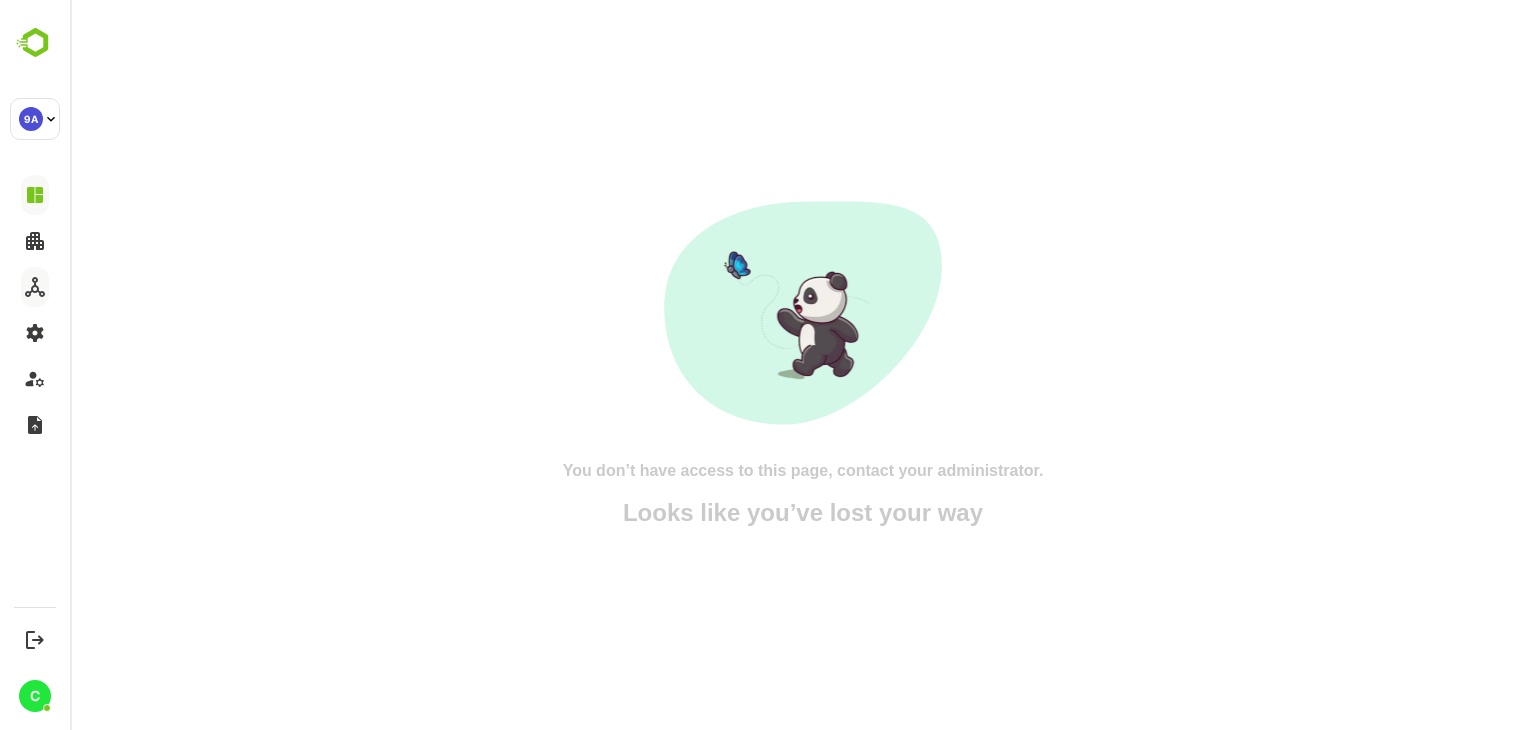 scroll, scrollTop: 0, scrollLeft: 0, axis: both 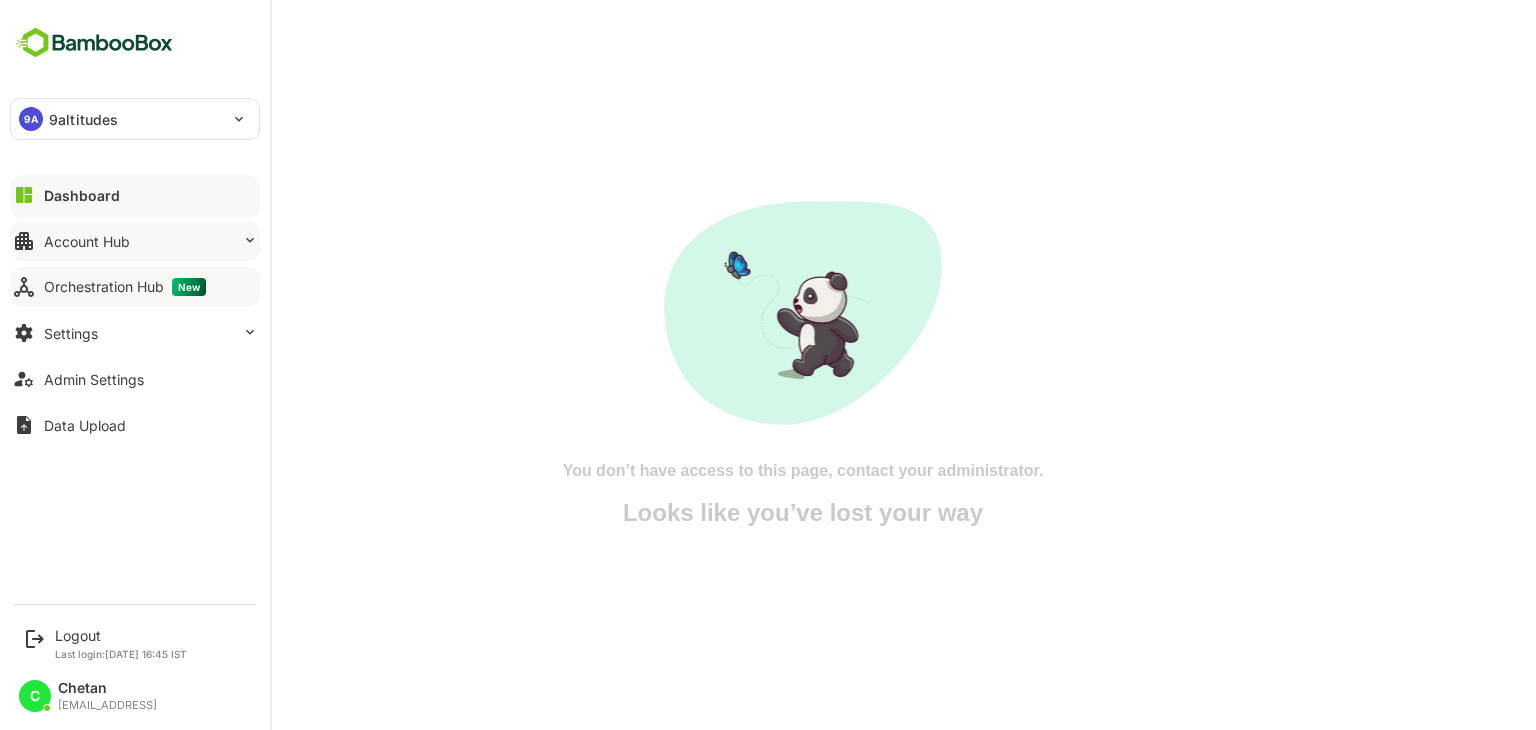 click on "Account Hub" at bounding box center [87, 241] 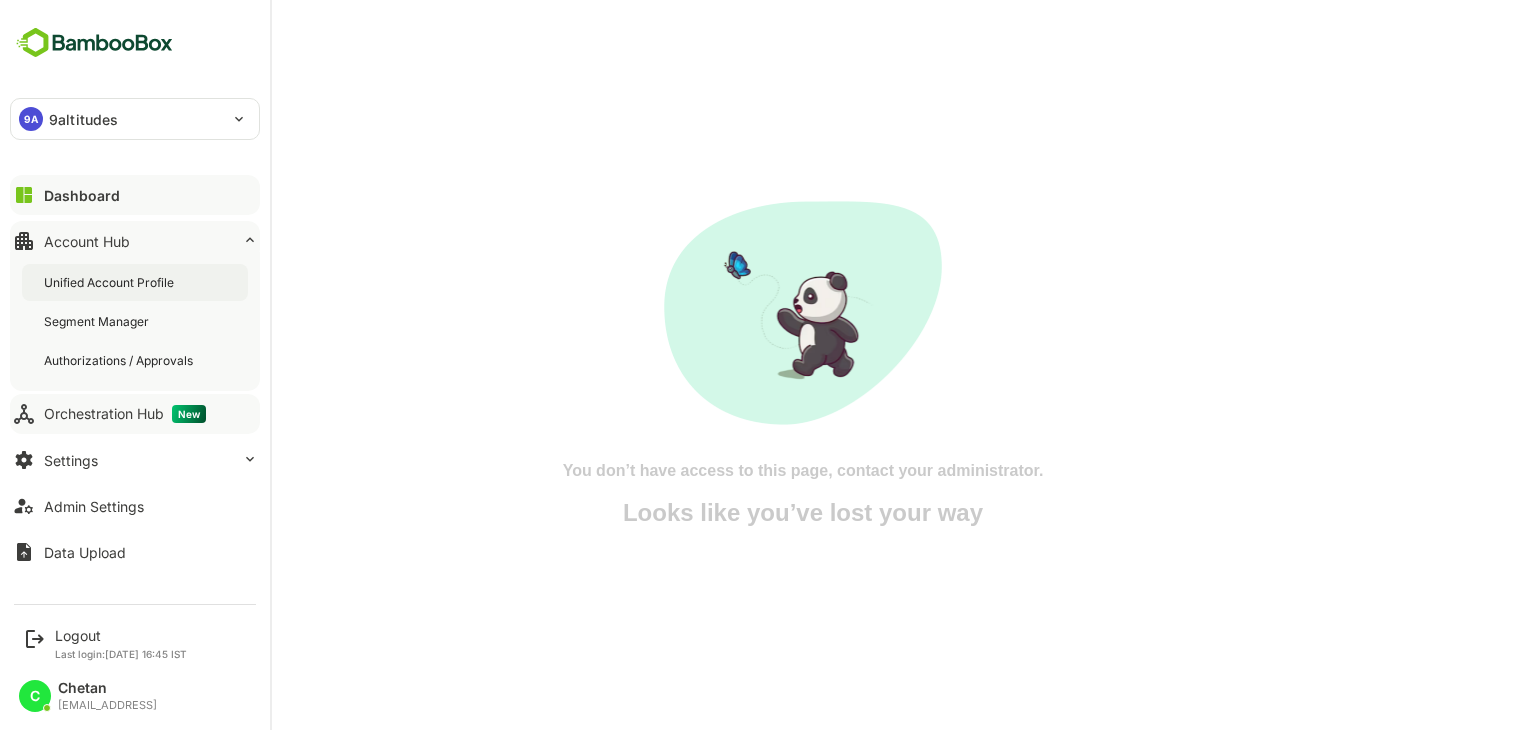 click on "Unified Account Profile" at bounding box center (111, 282) 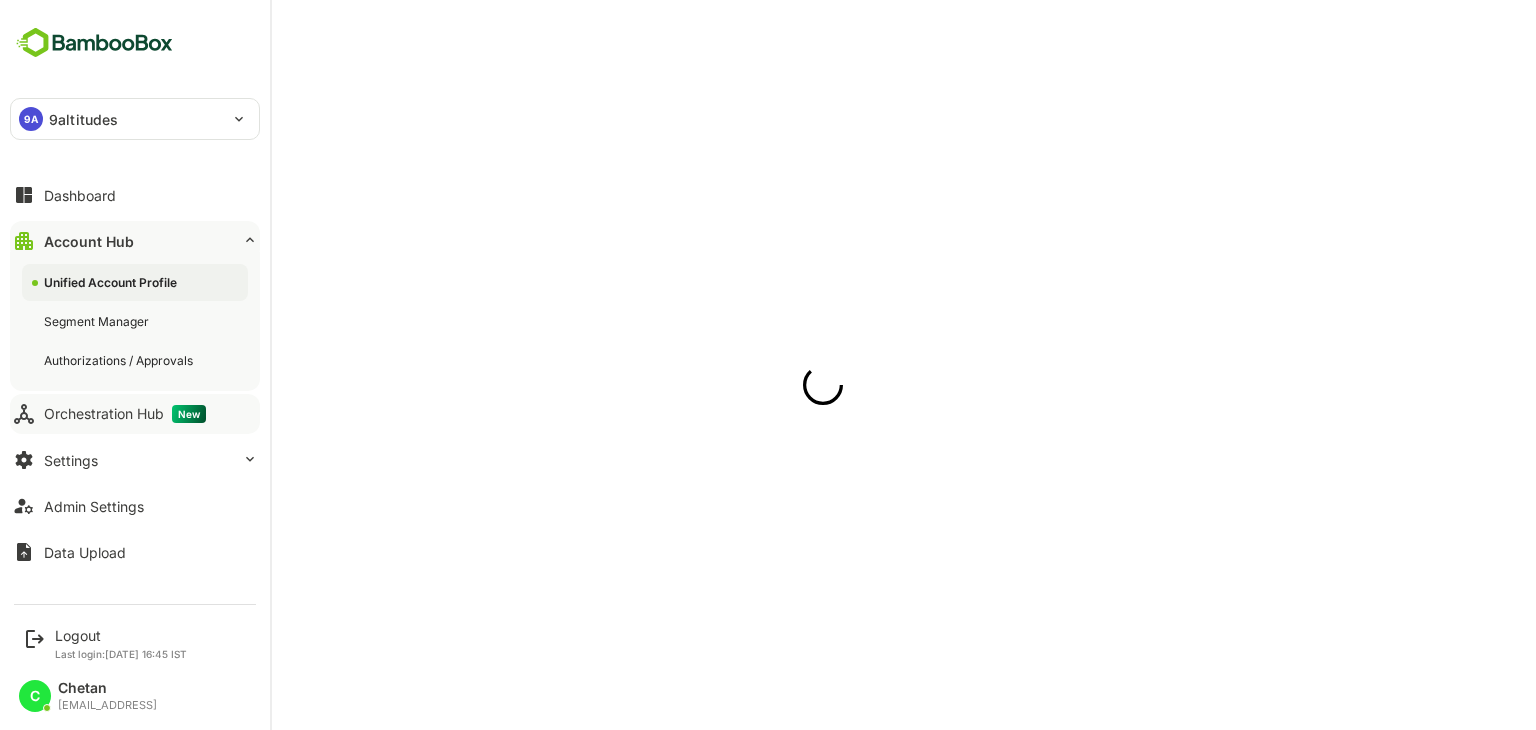 scroll, scrollTop: 0, scrollLeft: 0, axis: both 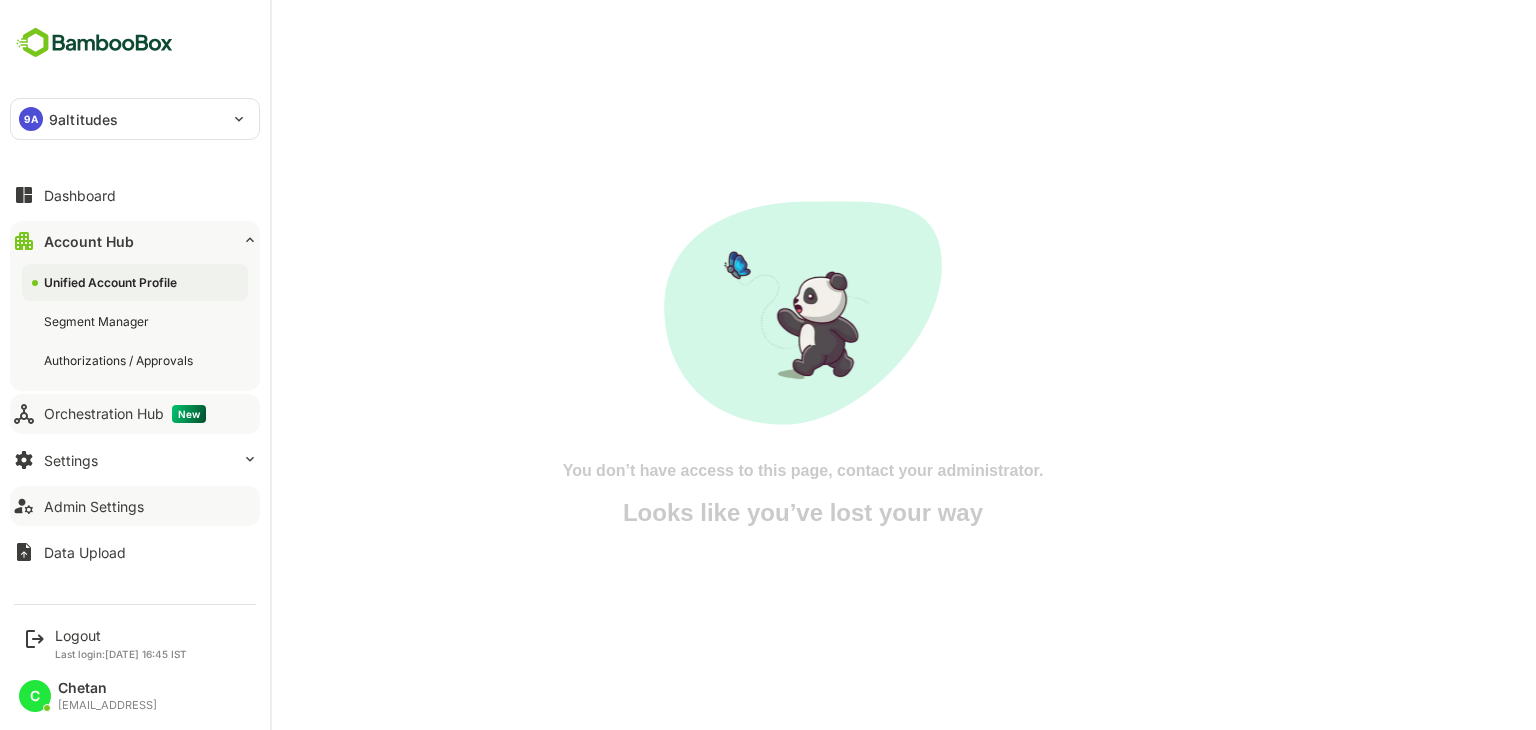 click on "Admin Settings" at bounding box center (94, 506) 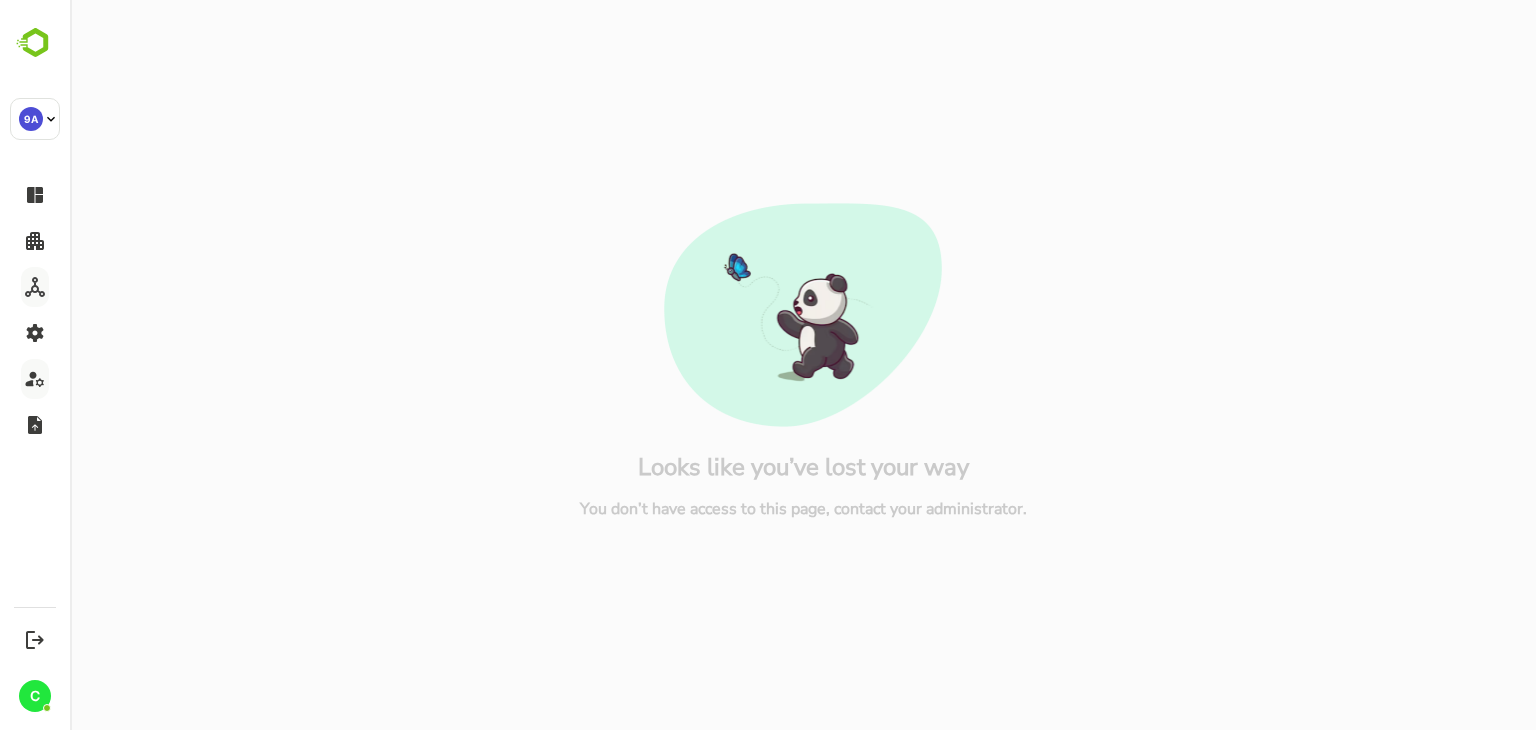 scroll, scrollTop: 0, scrollLeft: 0, axis: both 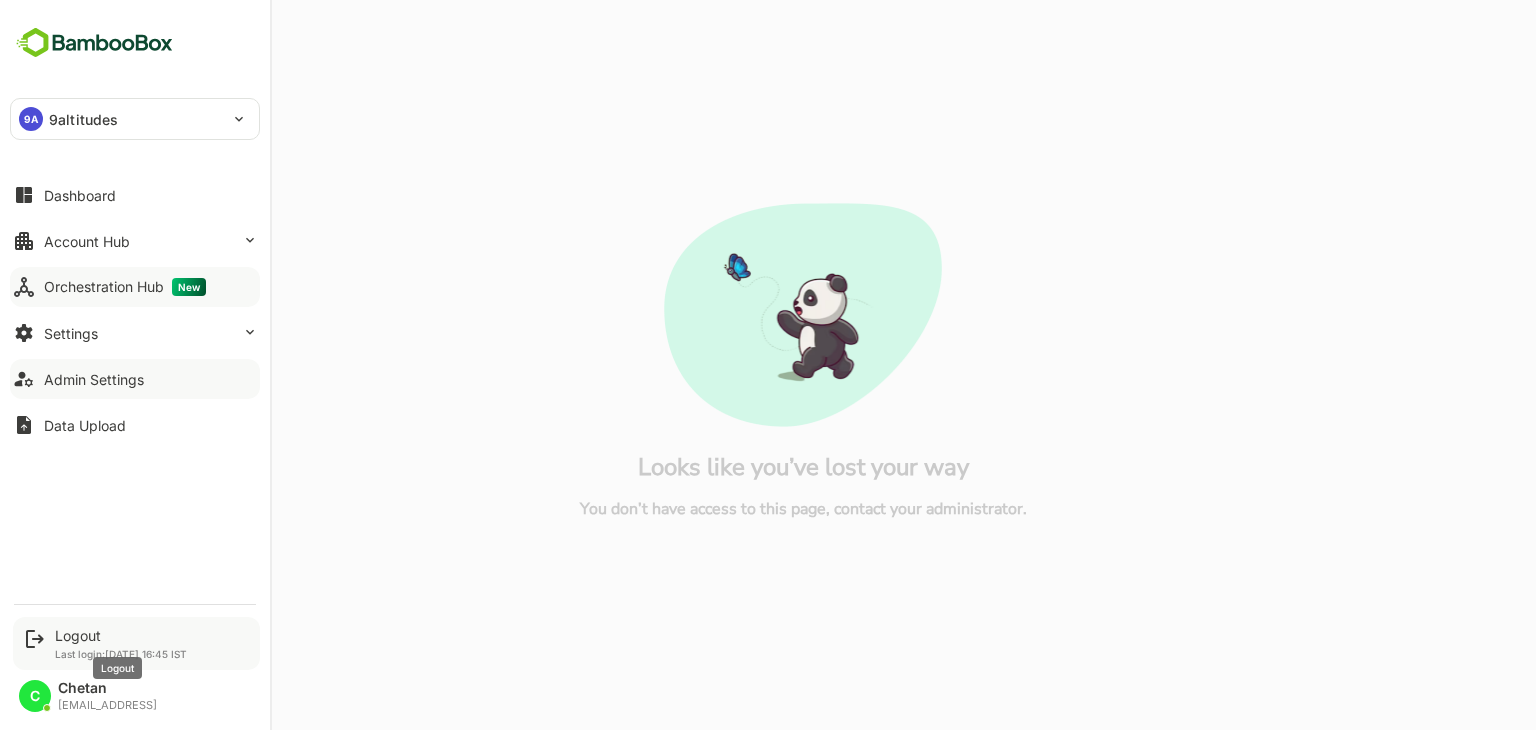 click on "Logout" at bounding box center (121, 635) 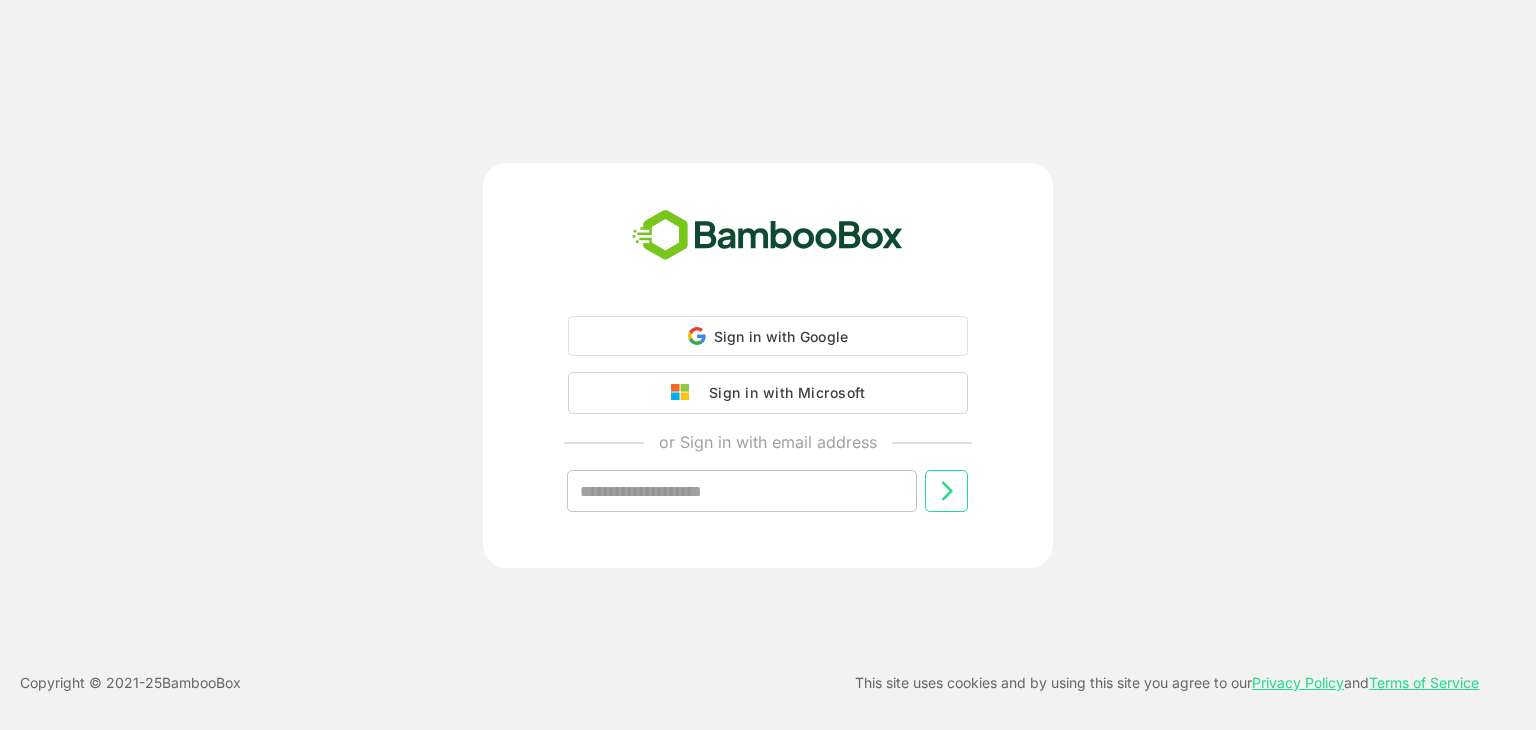 scroll, scrollTop: 0, scrollLeft: 0, axis: both 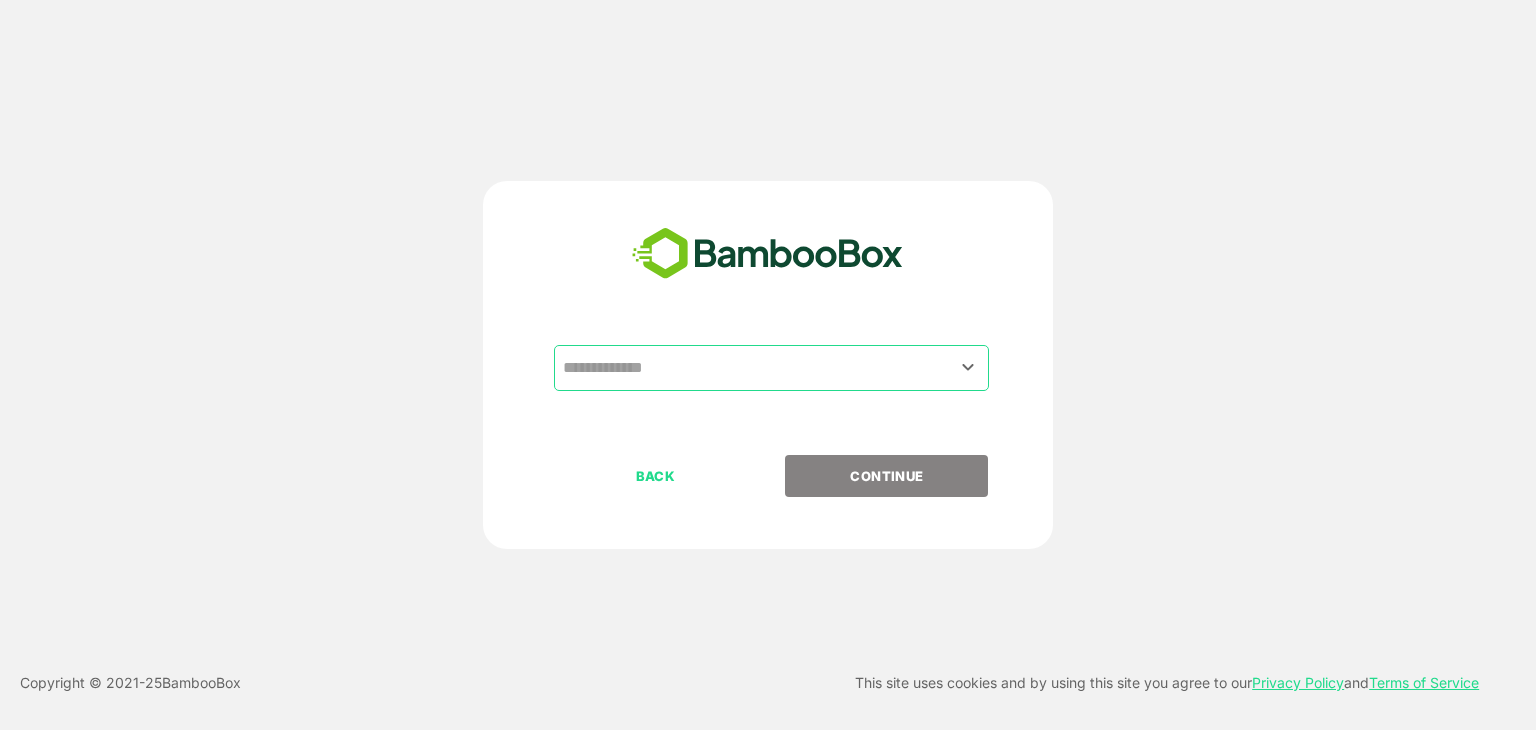click at bounding box center [771, 368] 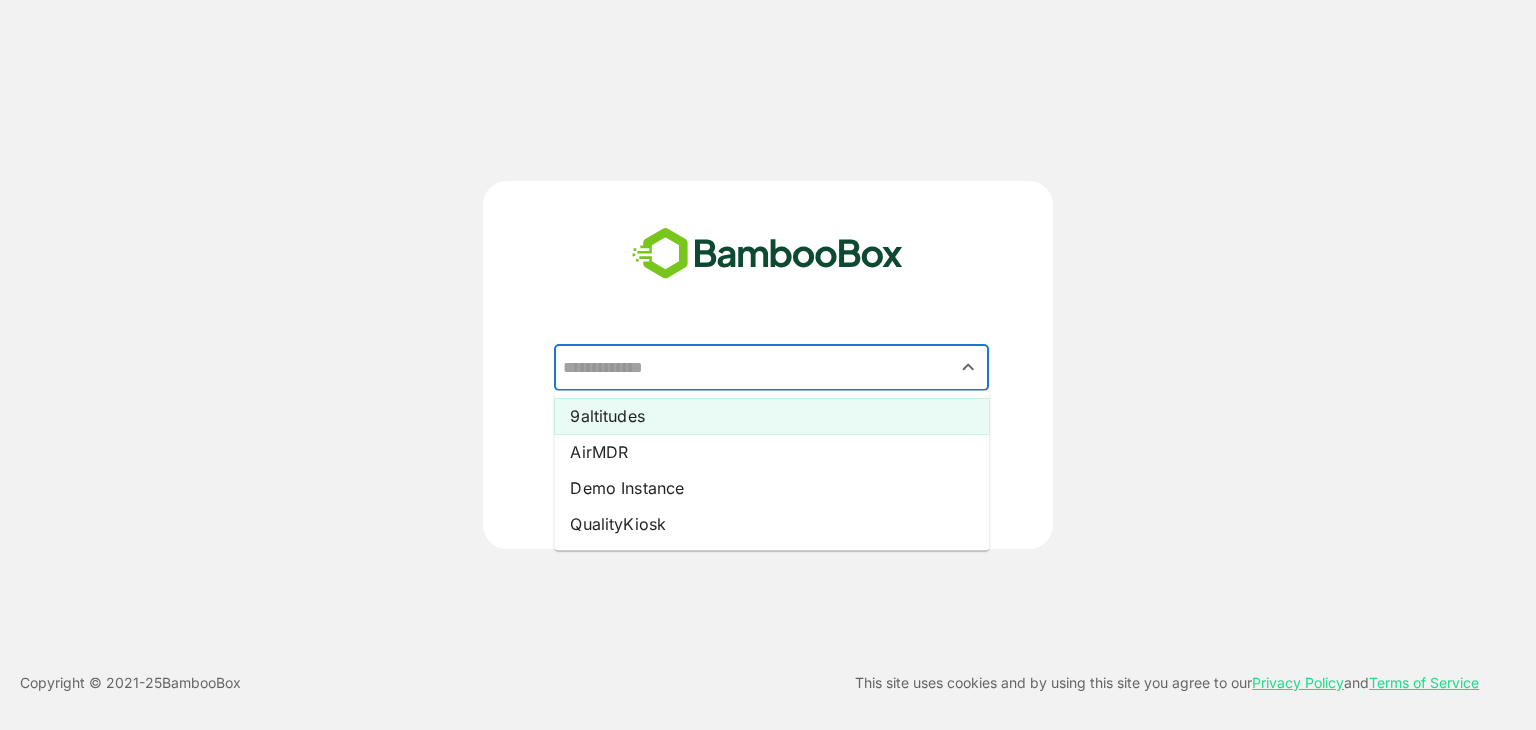 click on "9altitudes" at bounding box center [771, 416] 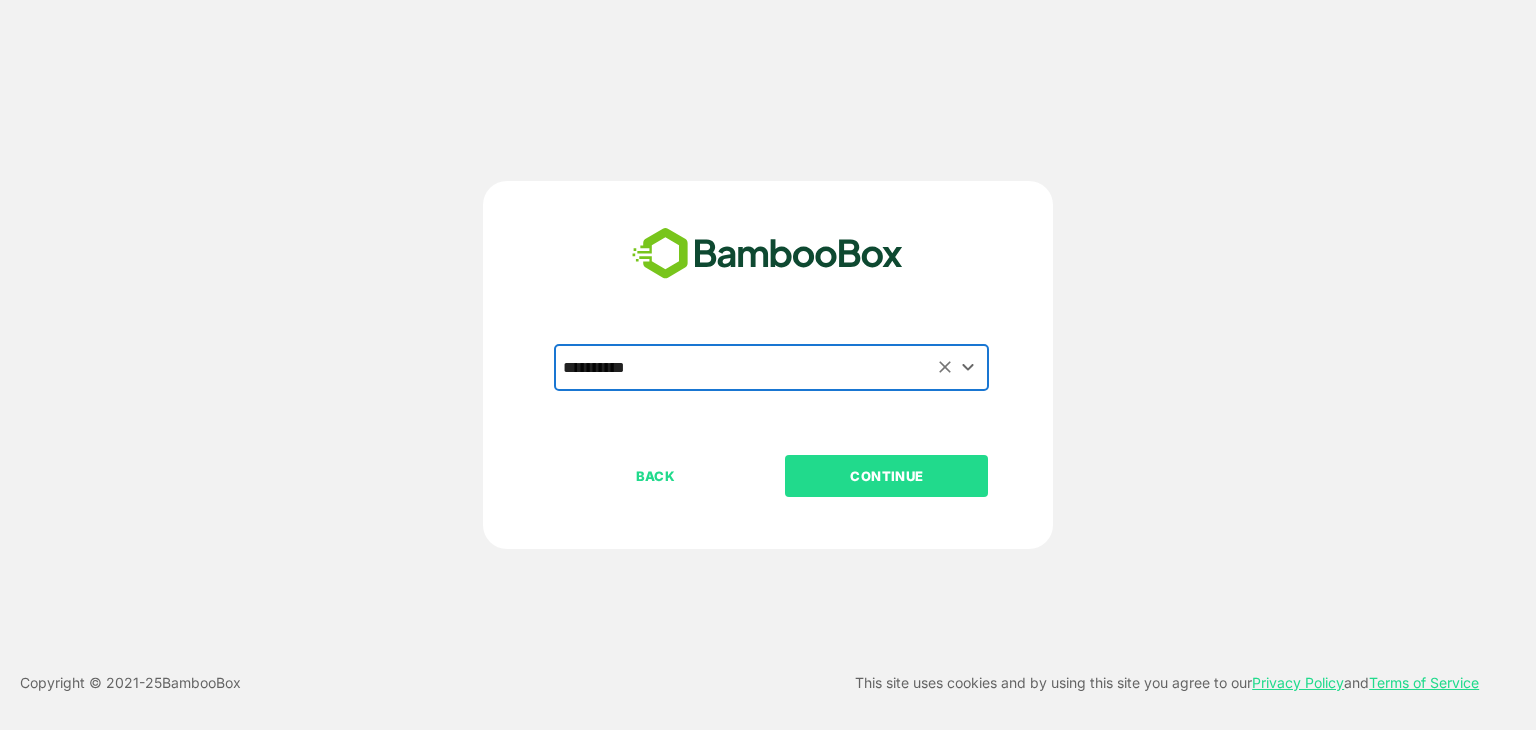 click on "CONTINUE" at bounding box center [887, 476] 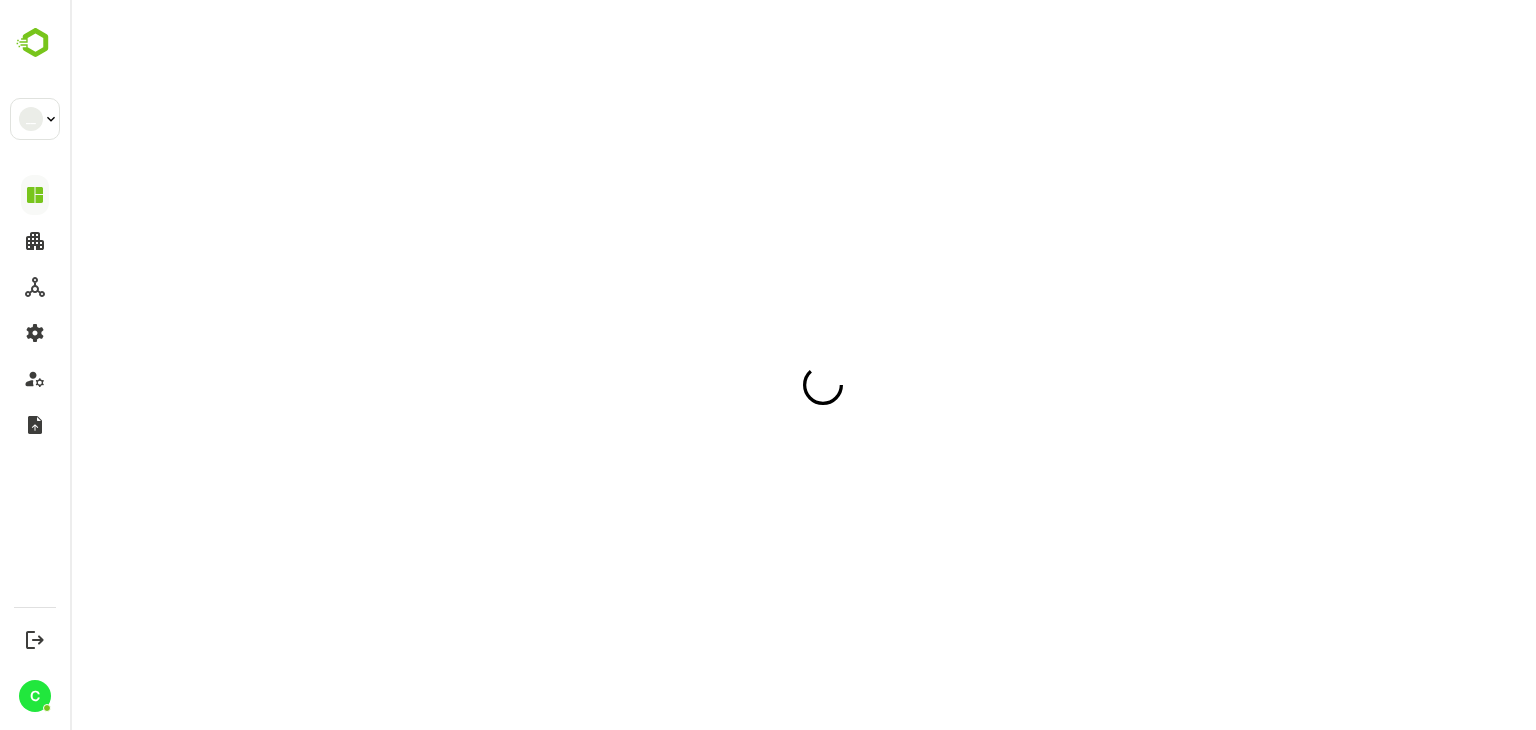 scroll, scrollTop: 0, scrollLeft: 0, axis: both 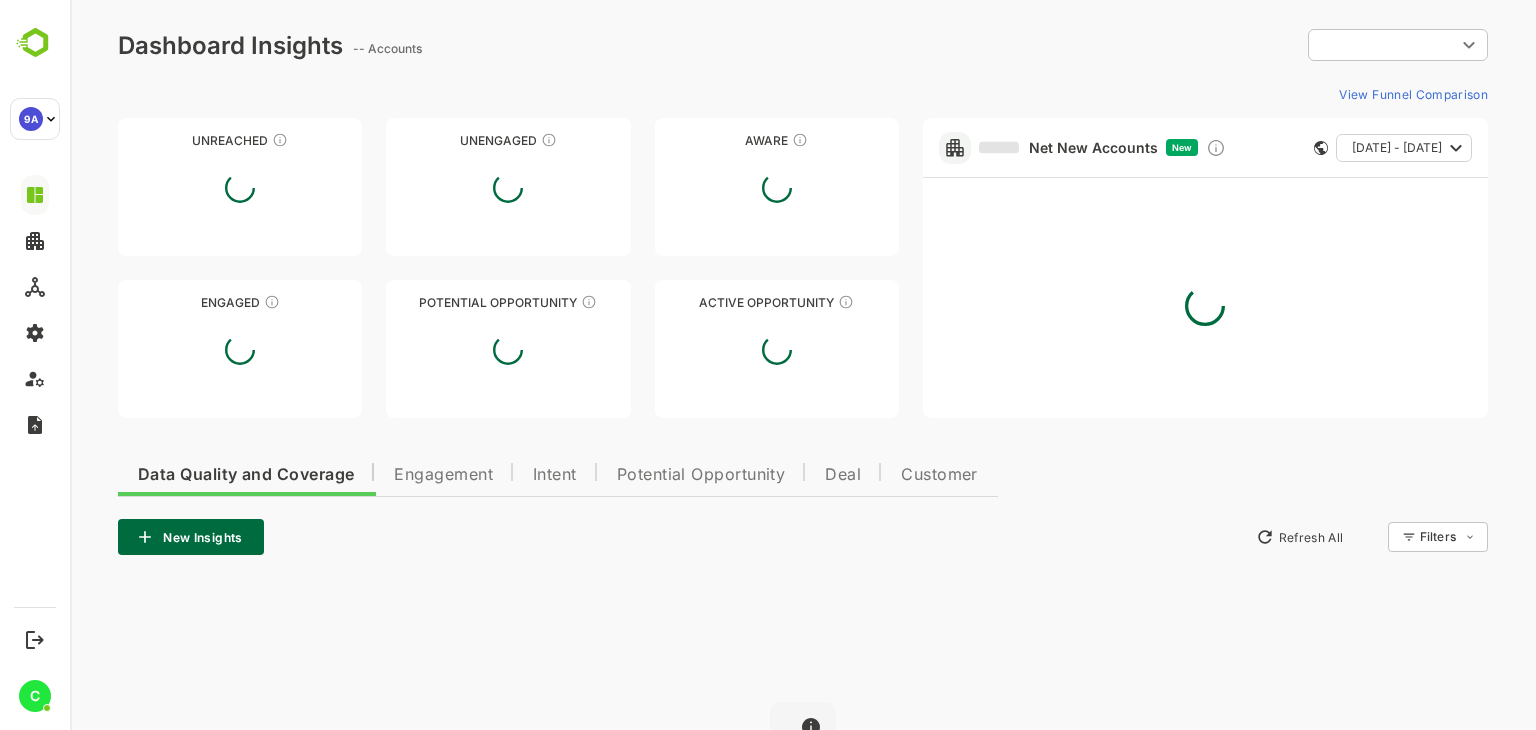 type on "**********" 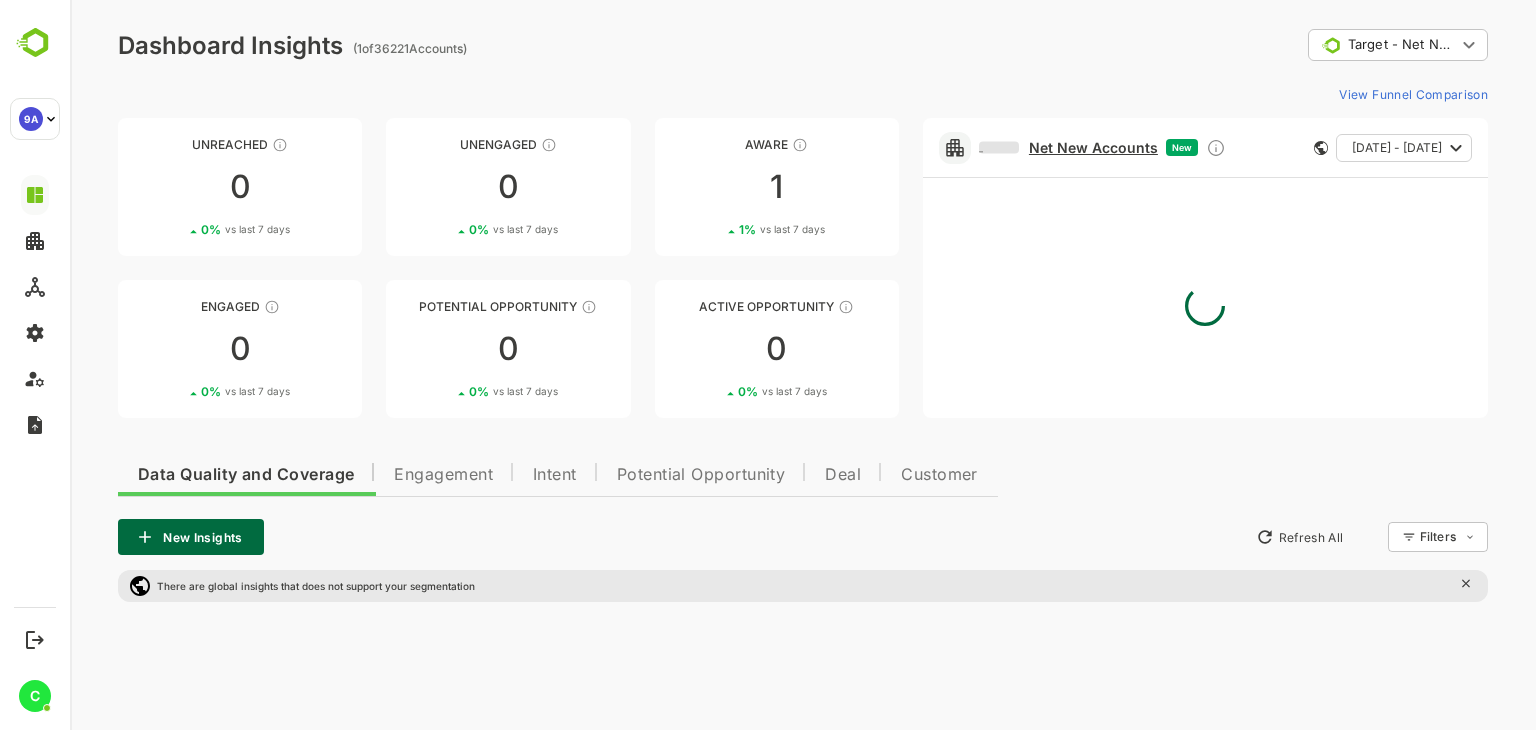 click on "Net New Accounts" at bounding box center [1068, 148] 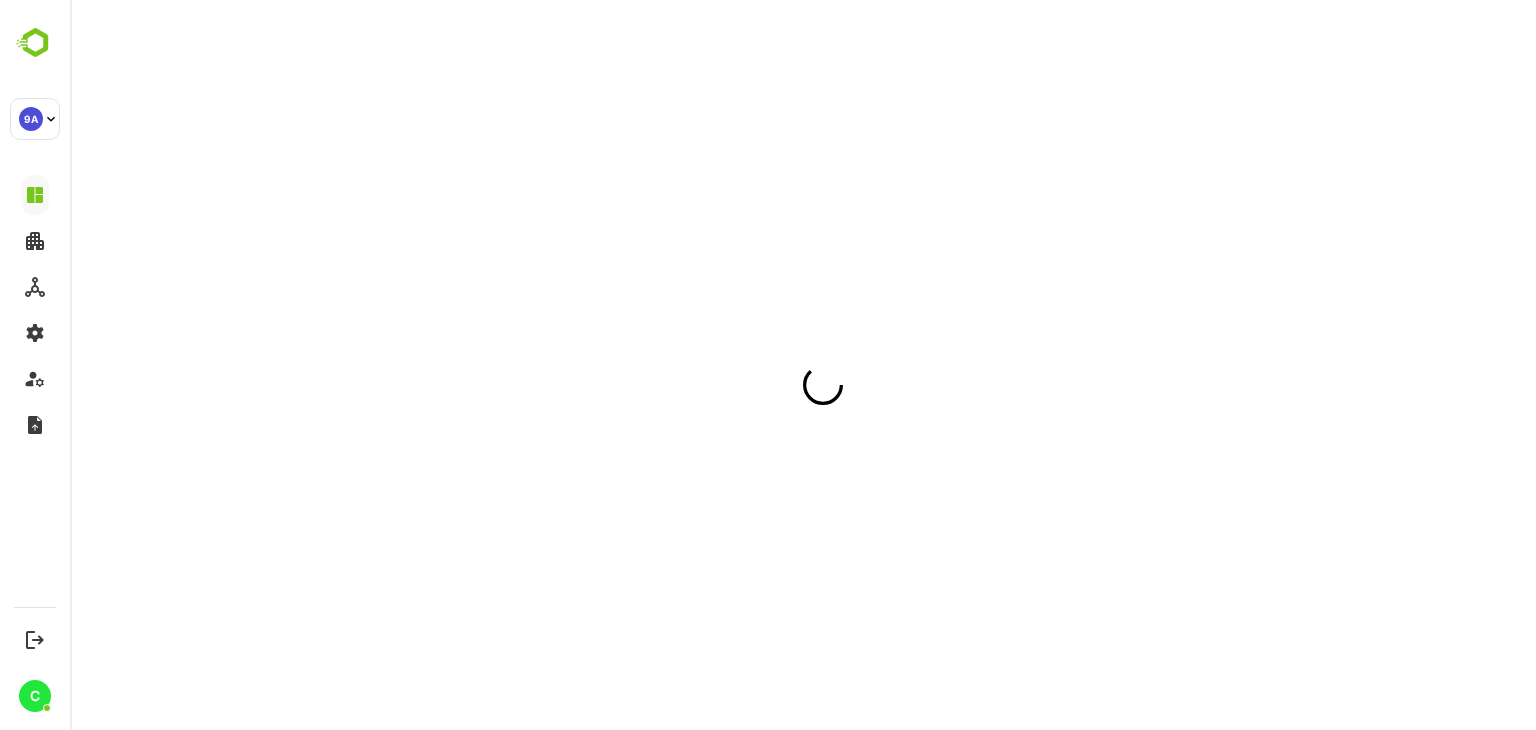 scroll, scrollTop: 0, scrollLeft: 0, axis: both 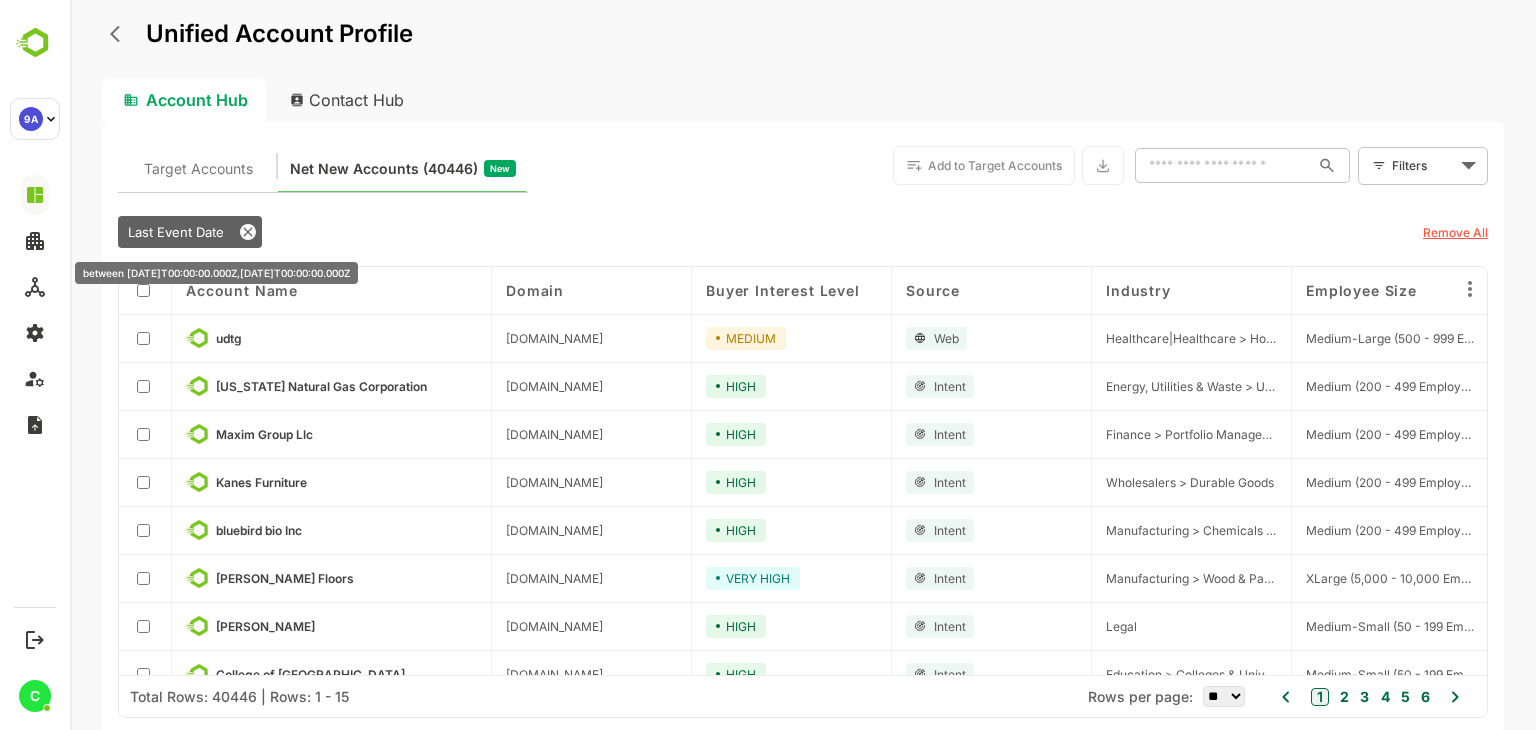 click on "Last Event Date" at bounding box center (176, 232) 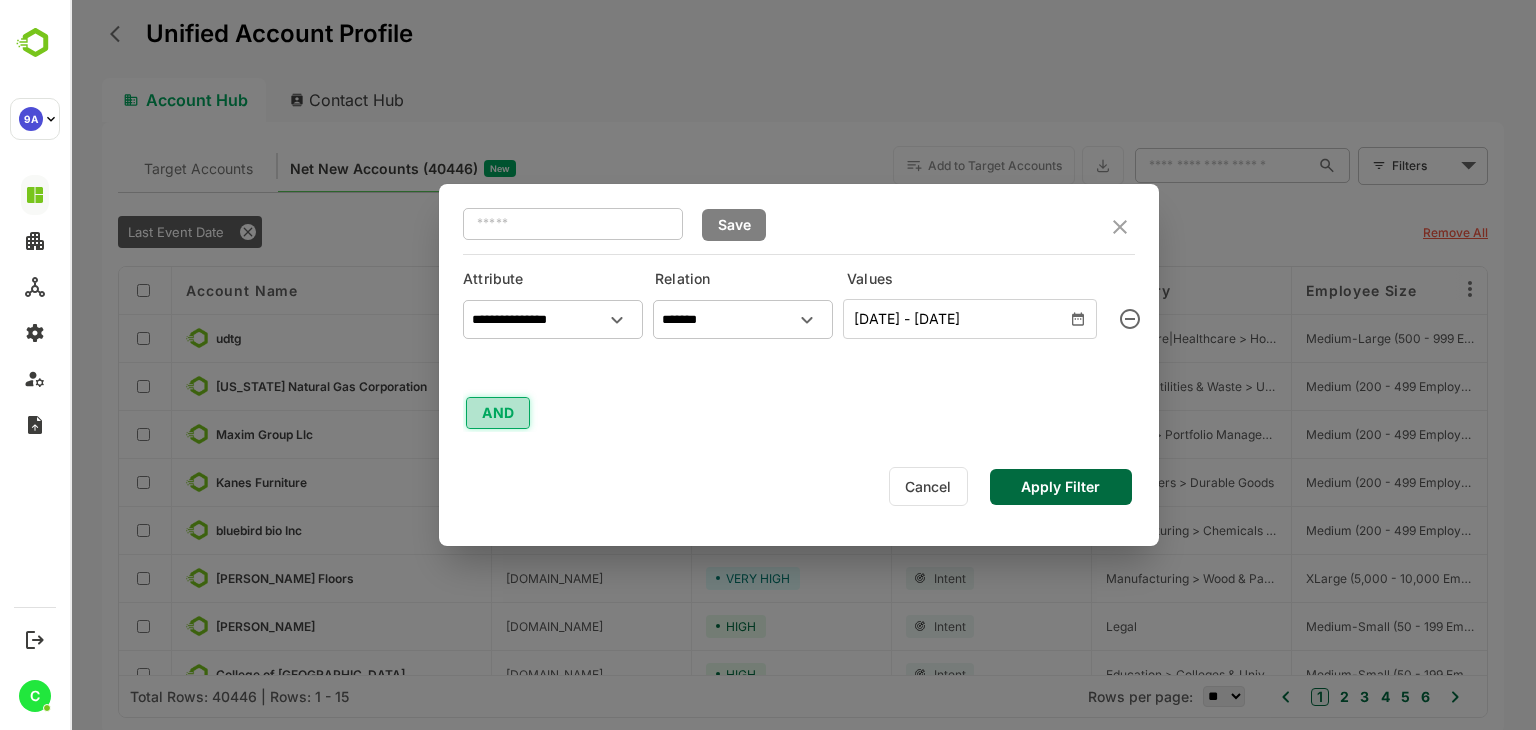 click on "AND" at bounding box center (498, 413) 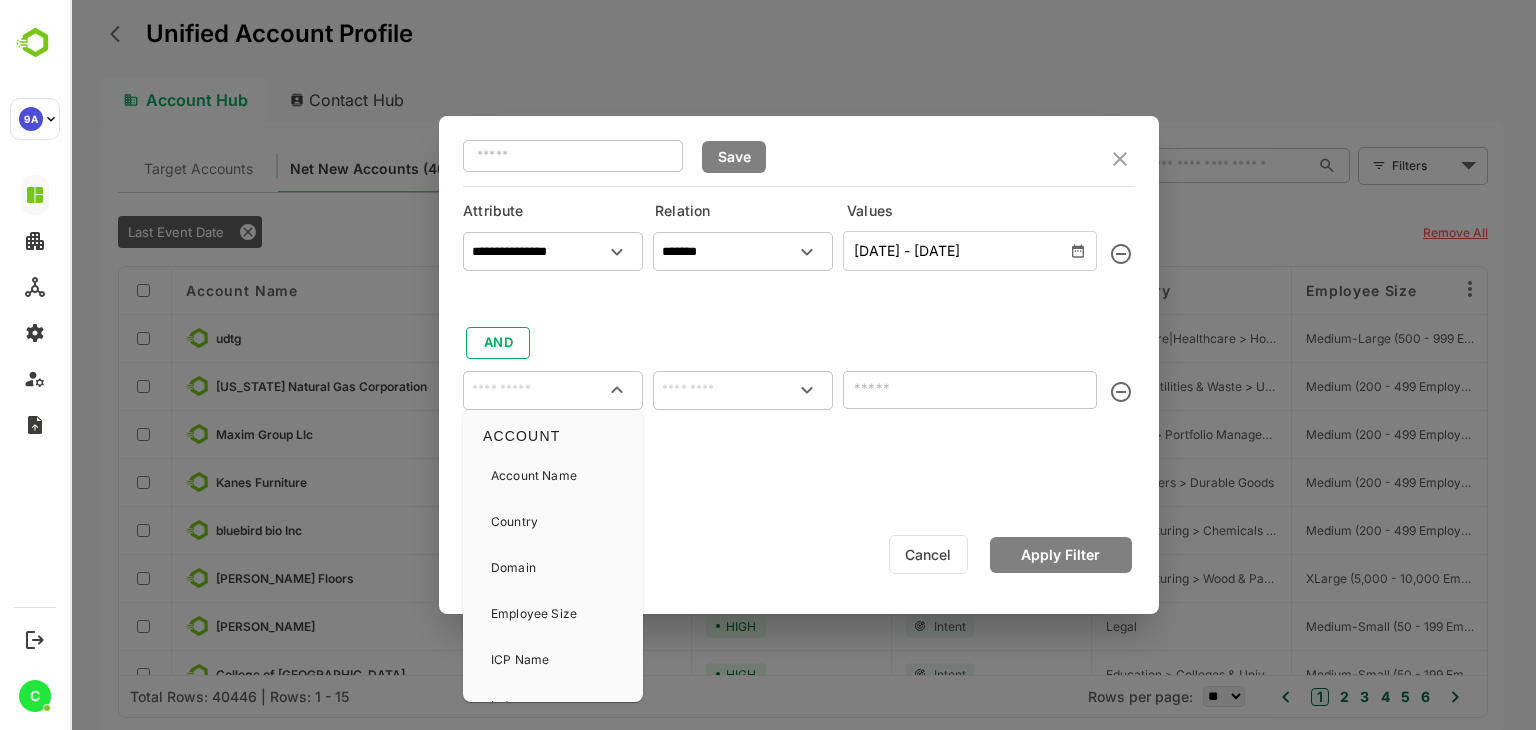 click at bounding box center (553, 390) 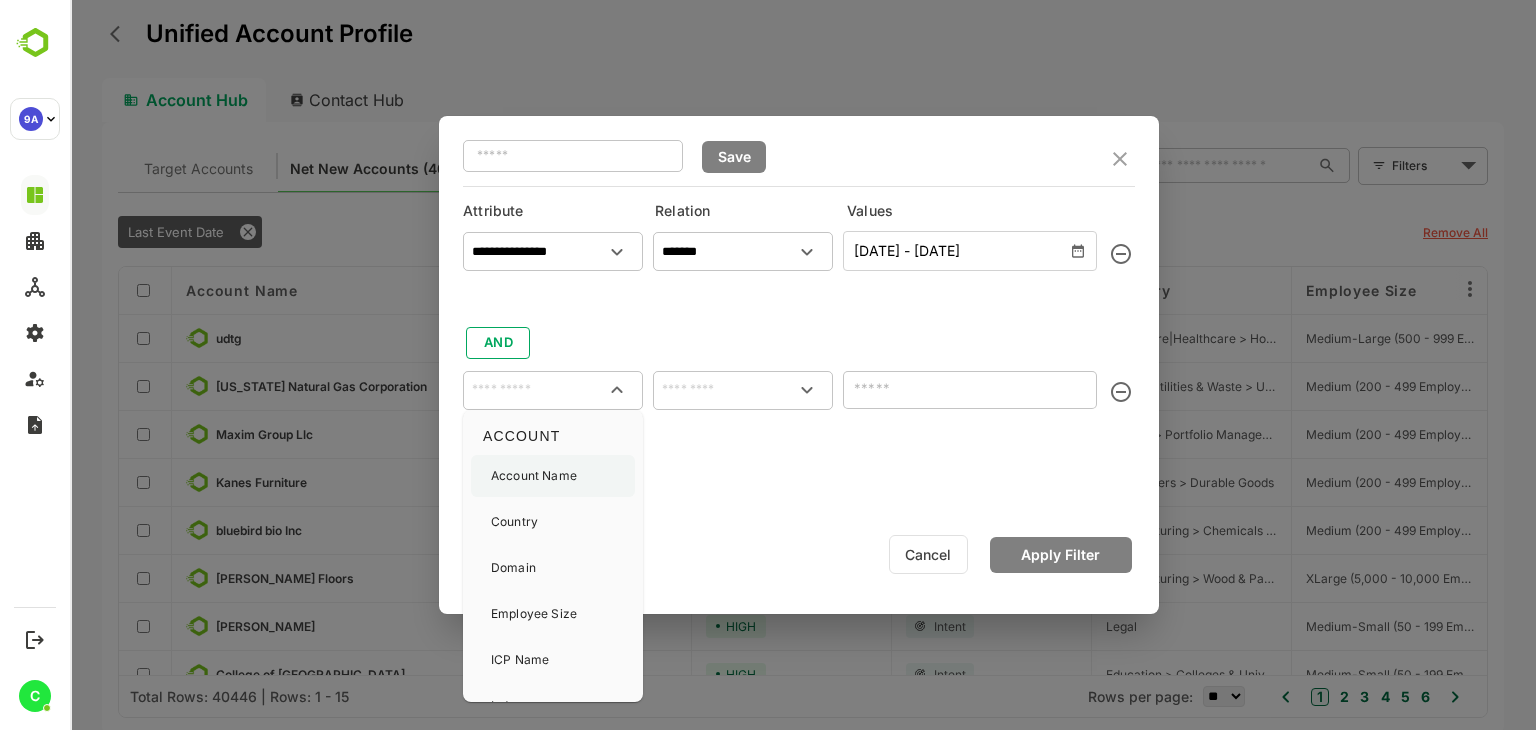 click on "Account Name" at bounding box center (534, 476) 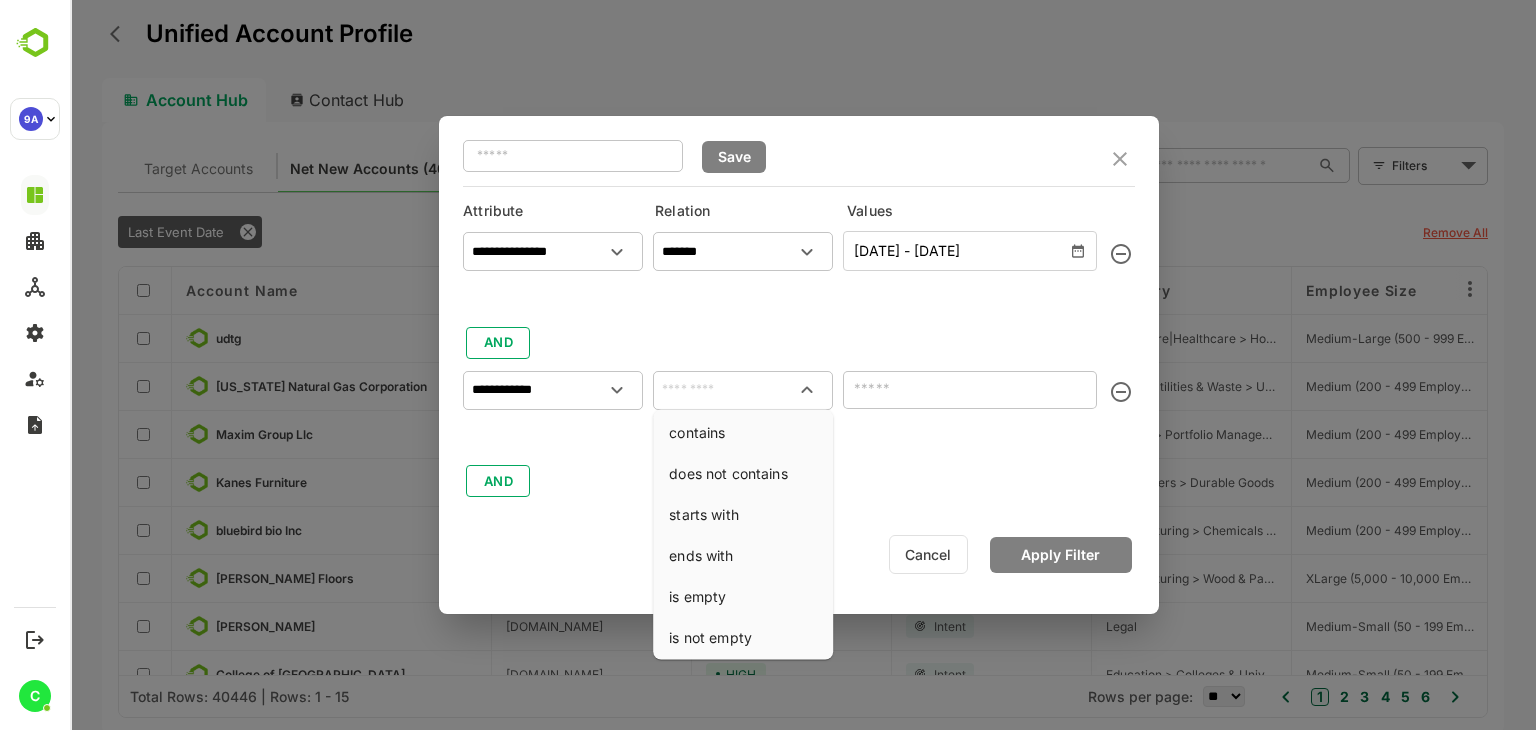 click at bounding box center [743, 390] 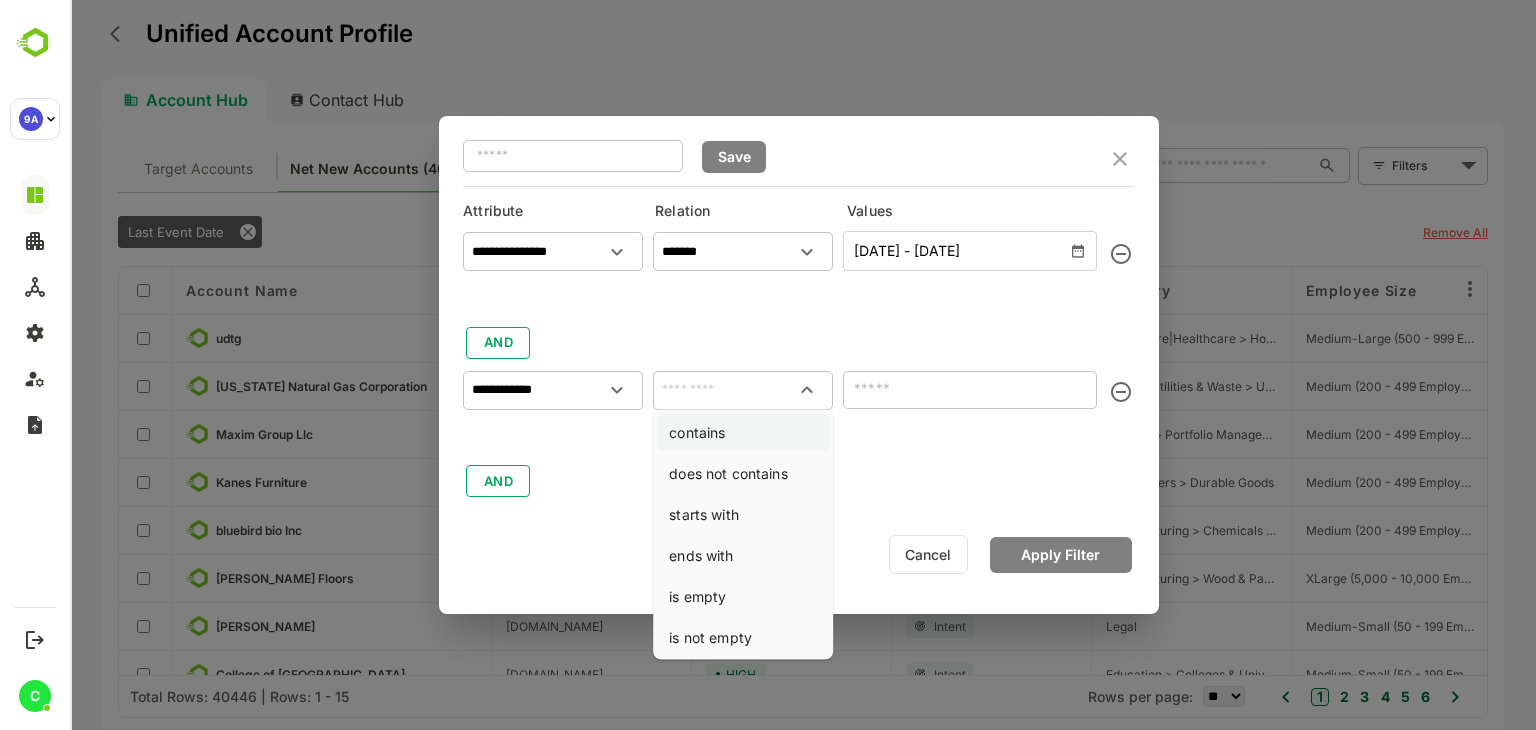 click on "contains" at bounding box center (743, 432) 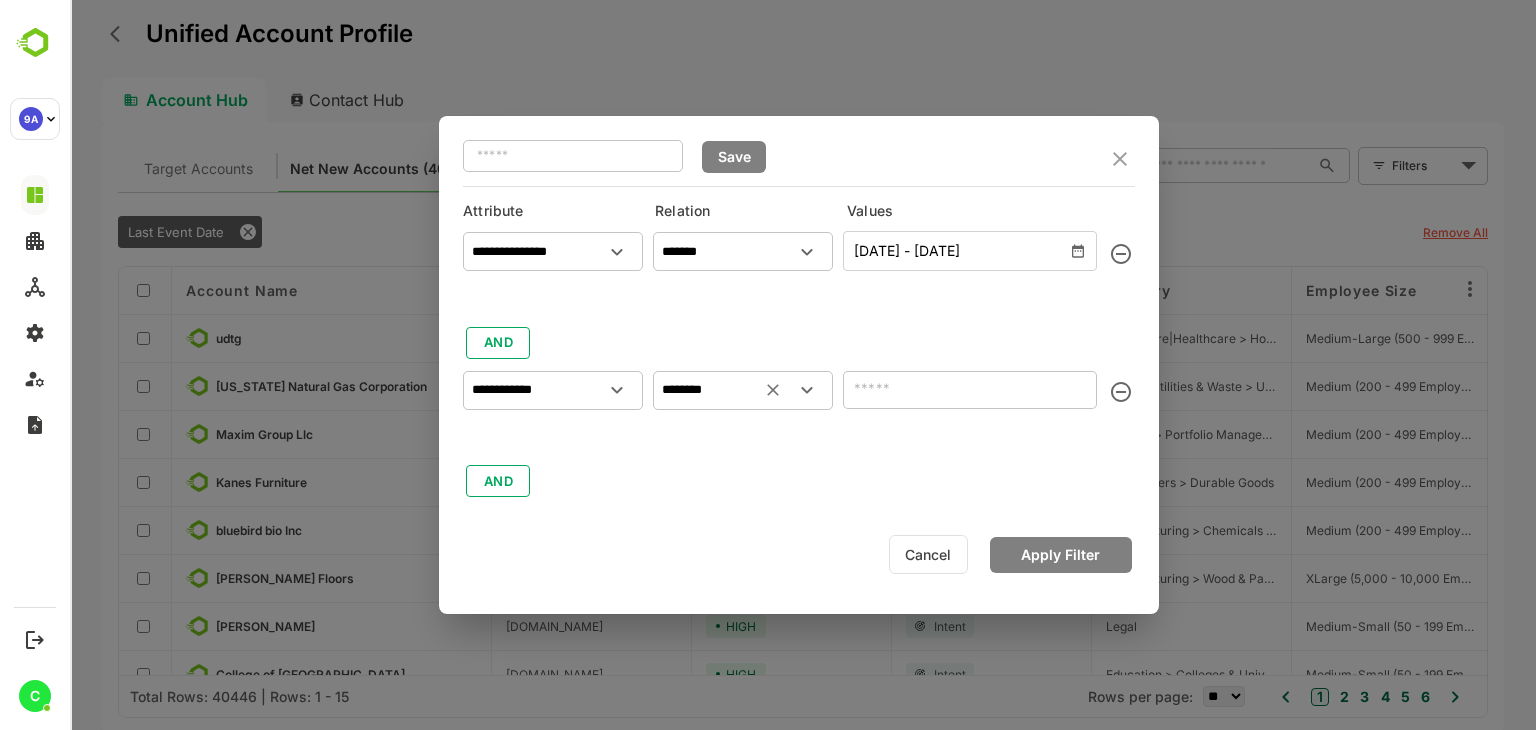 click at bounding box center (970, 390) 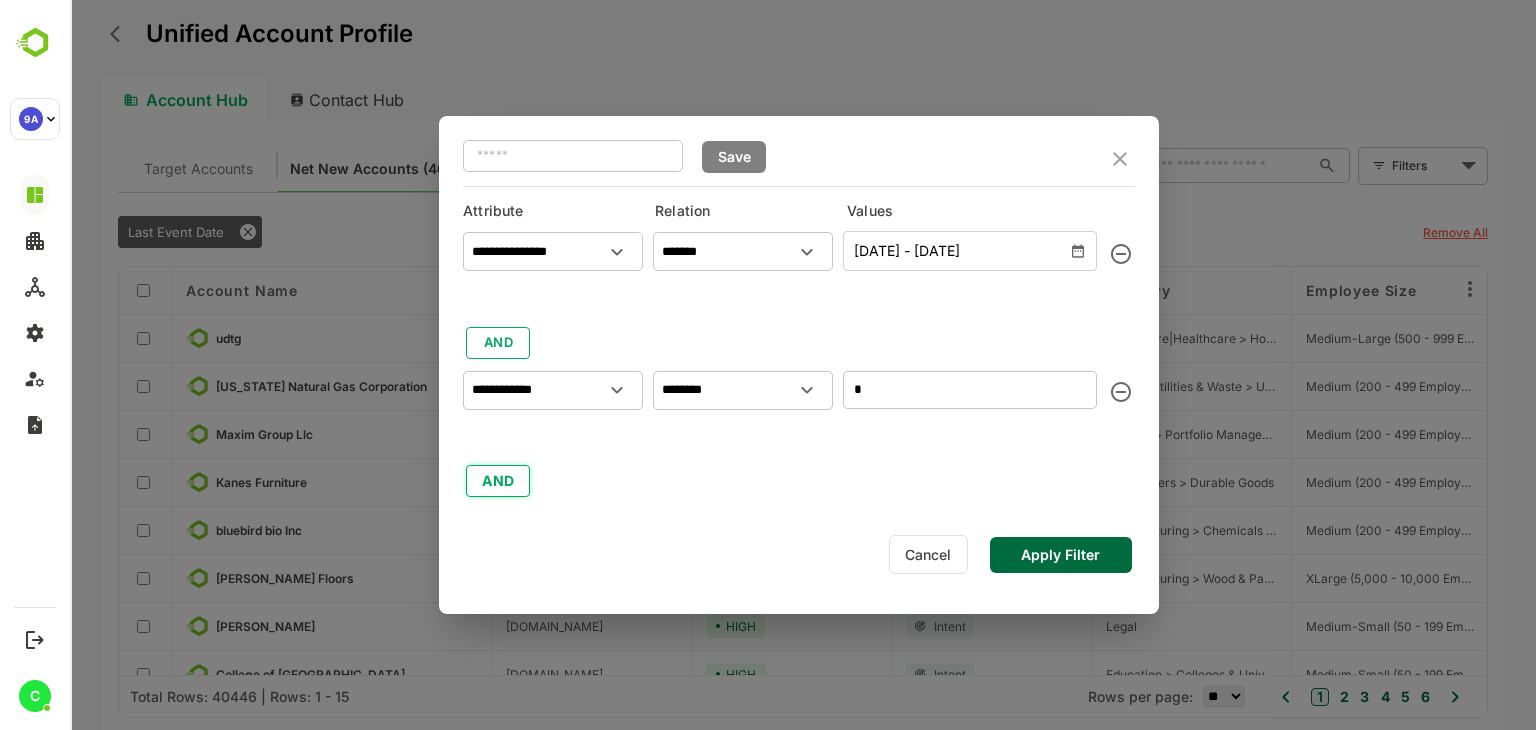 type on "*" 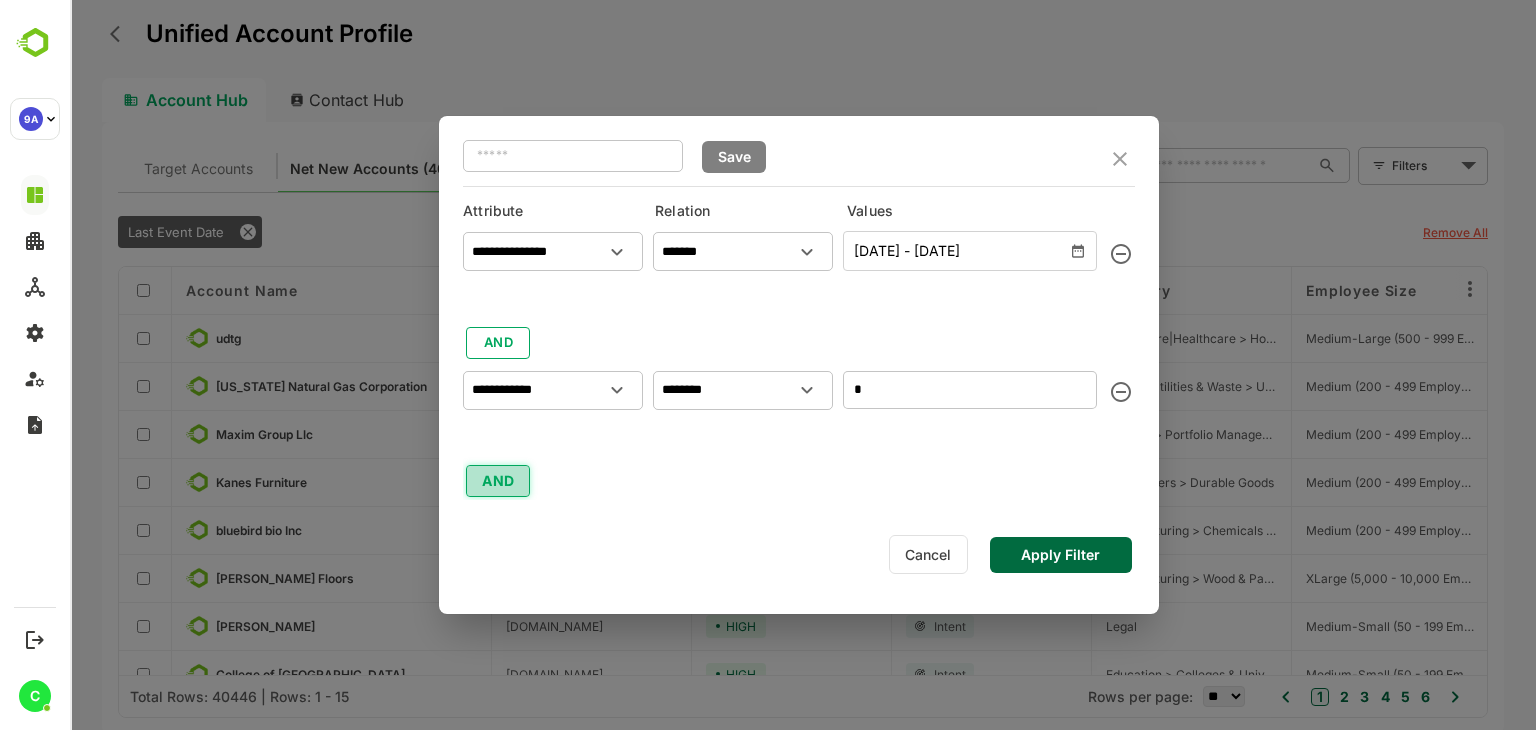 click on "AND" at bounding box center (498, 481) 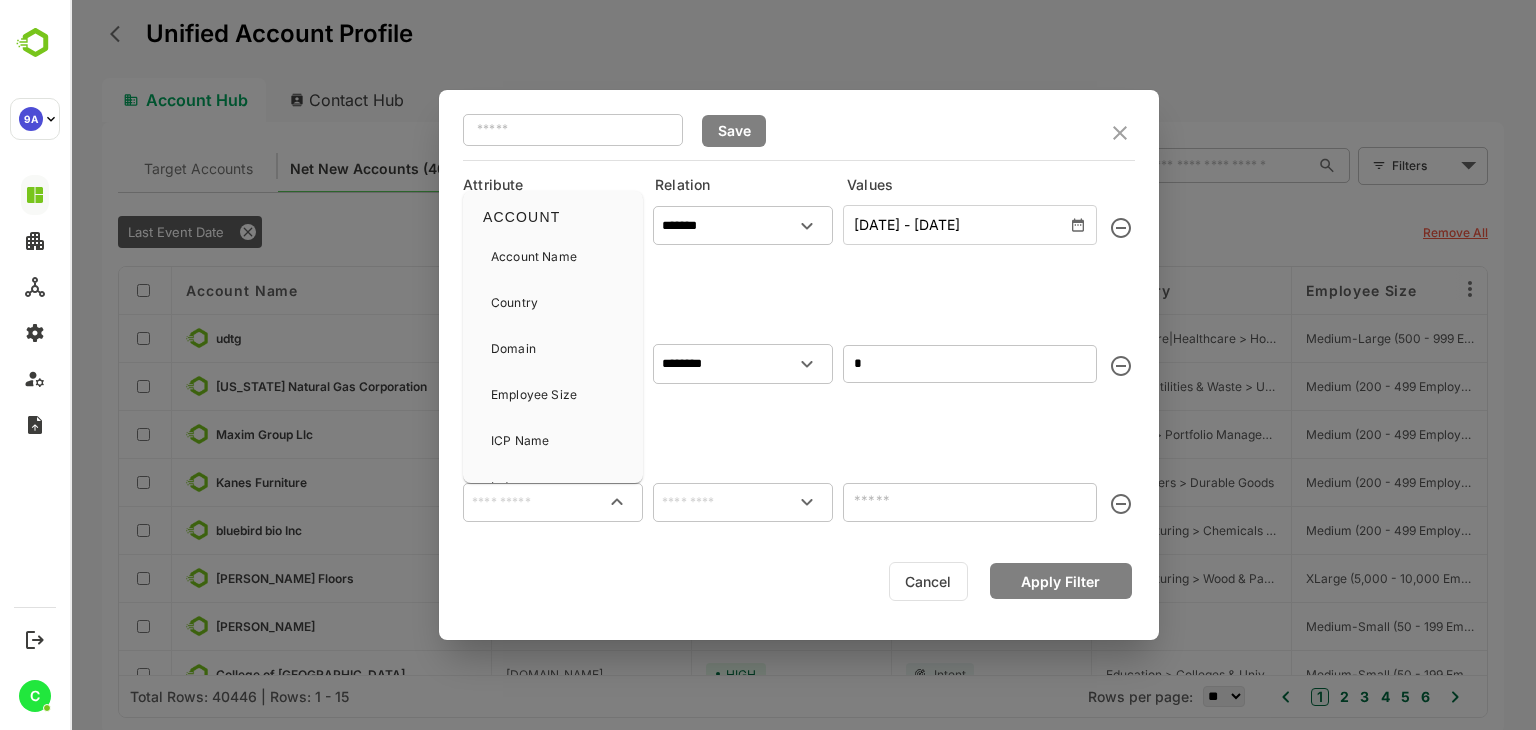 click at bounding box center (553, 502) 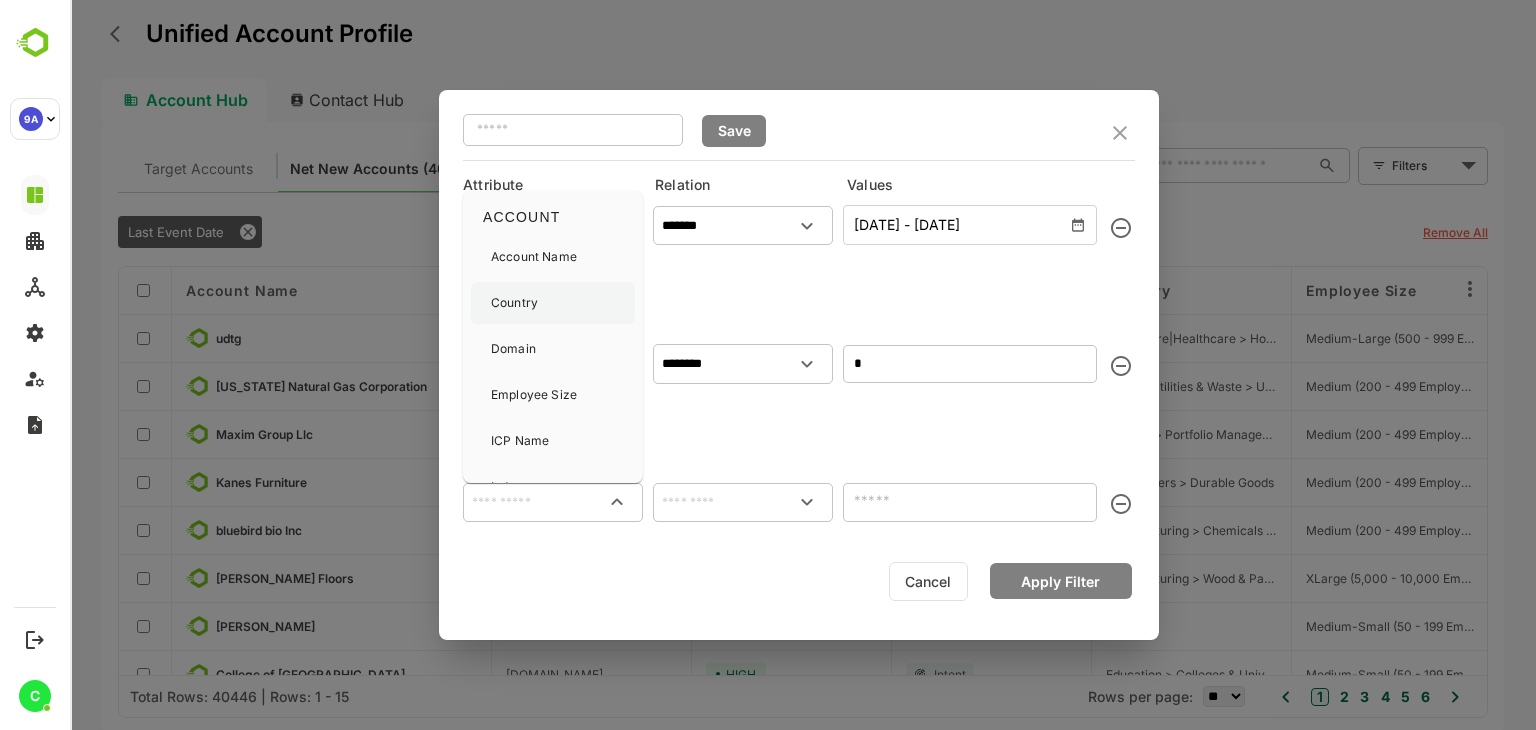 click on "Country" at bounding box center [553, 303] 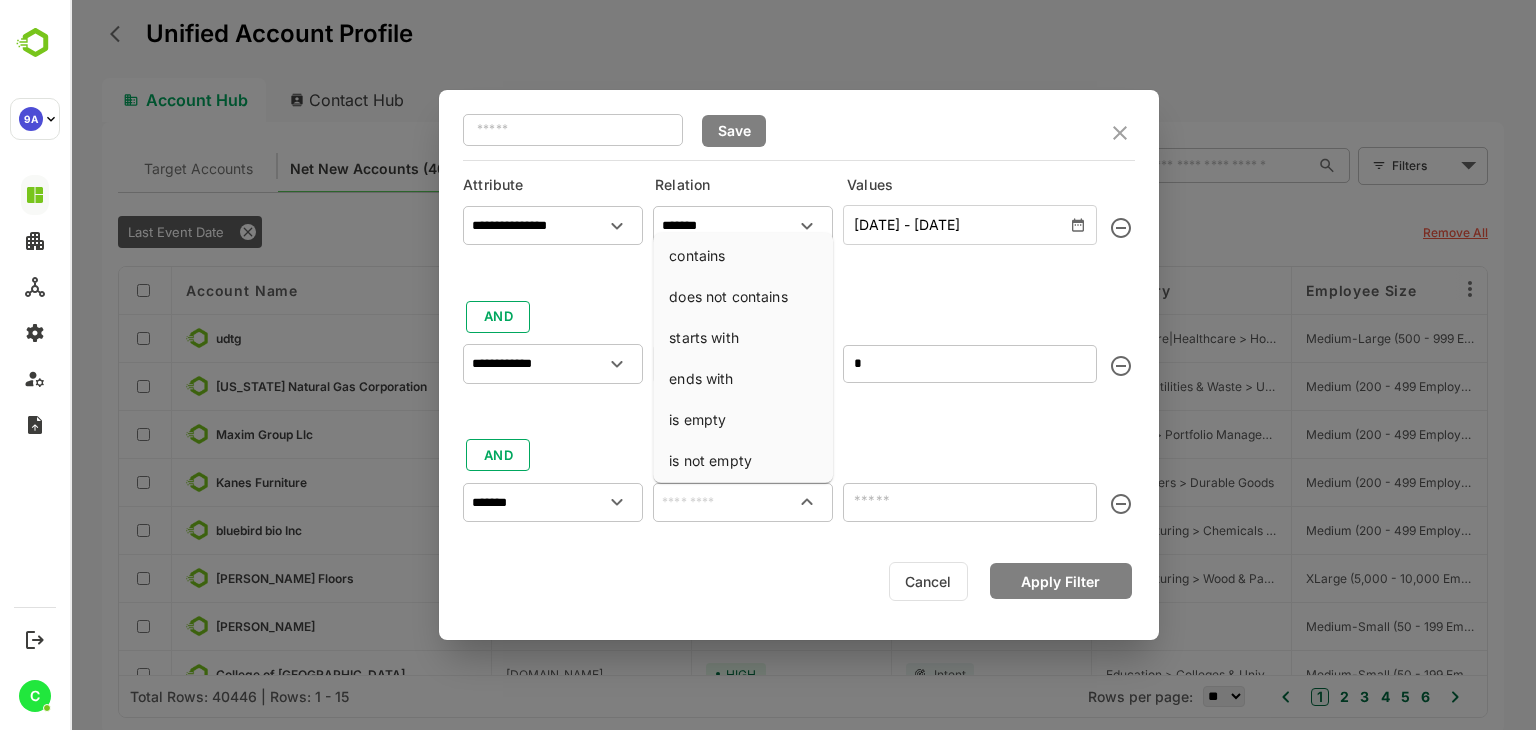 click at bounding box center (743, 502) 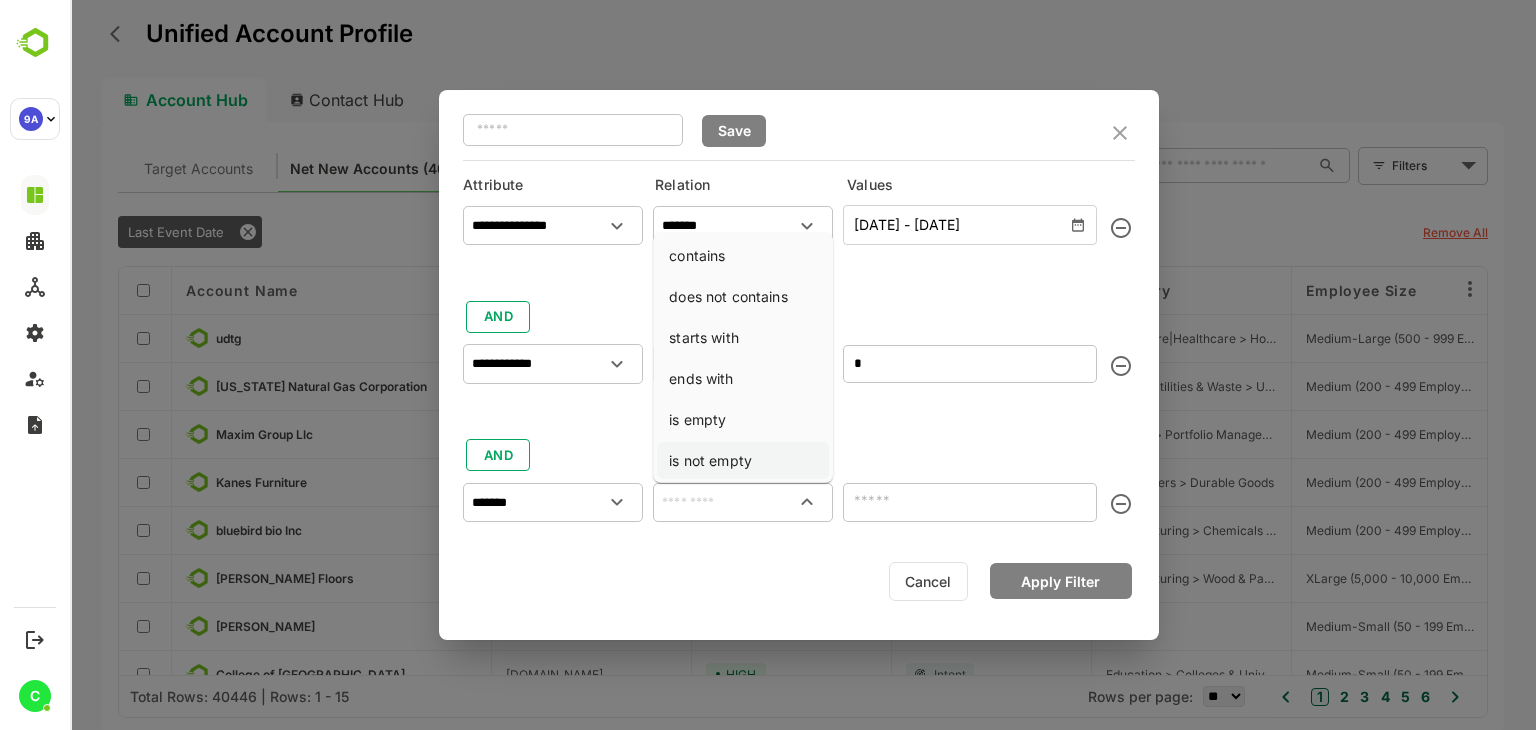click on "is not empty" at bounding box center [743, 460] 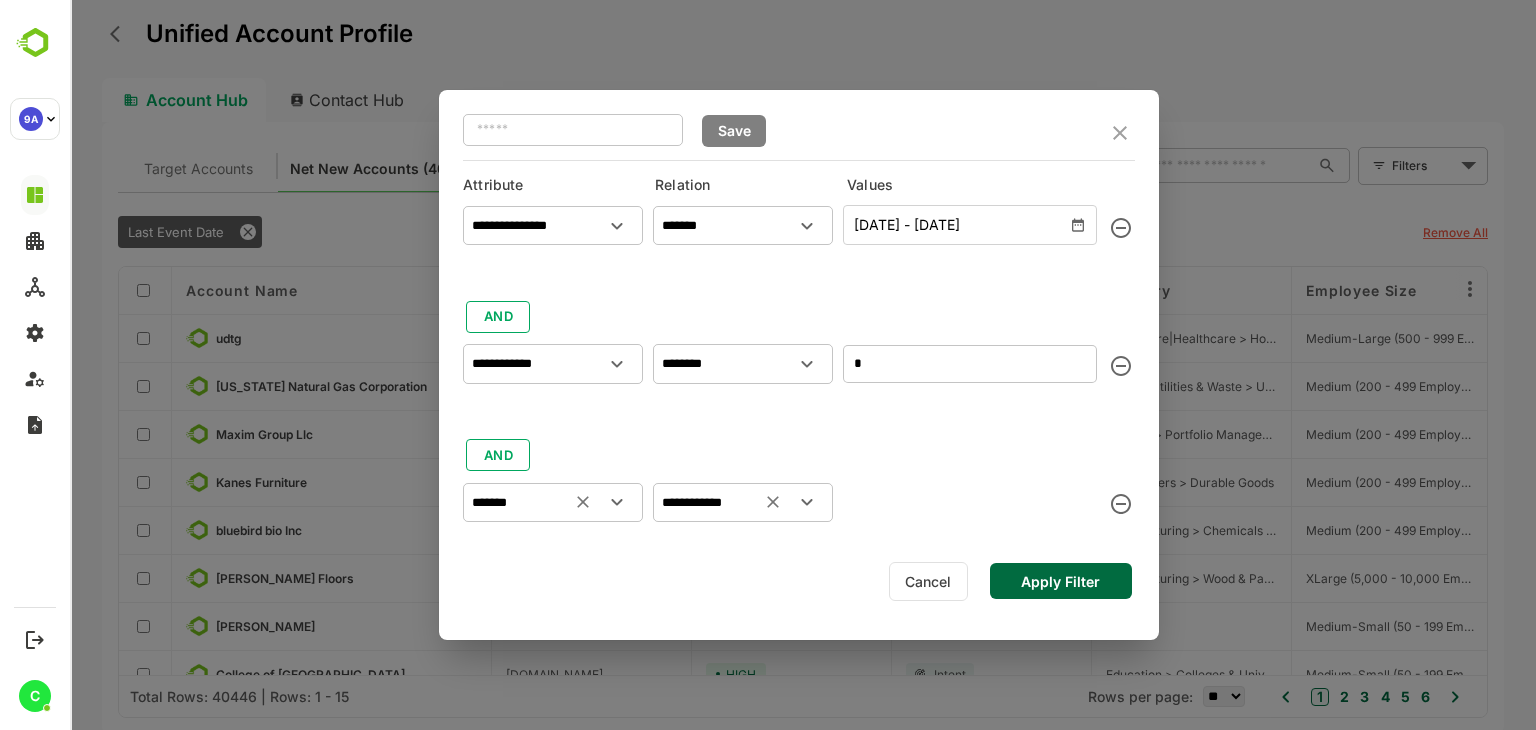 scroll, scrollTop: 86, scrollLeft: 0, axis: vertical 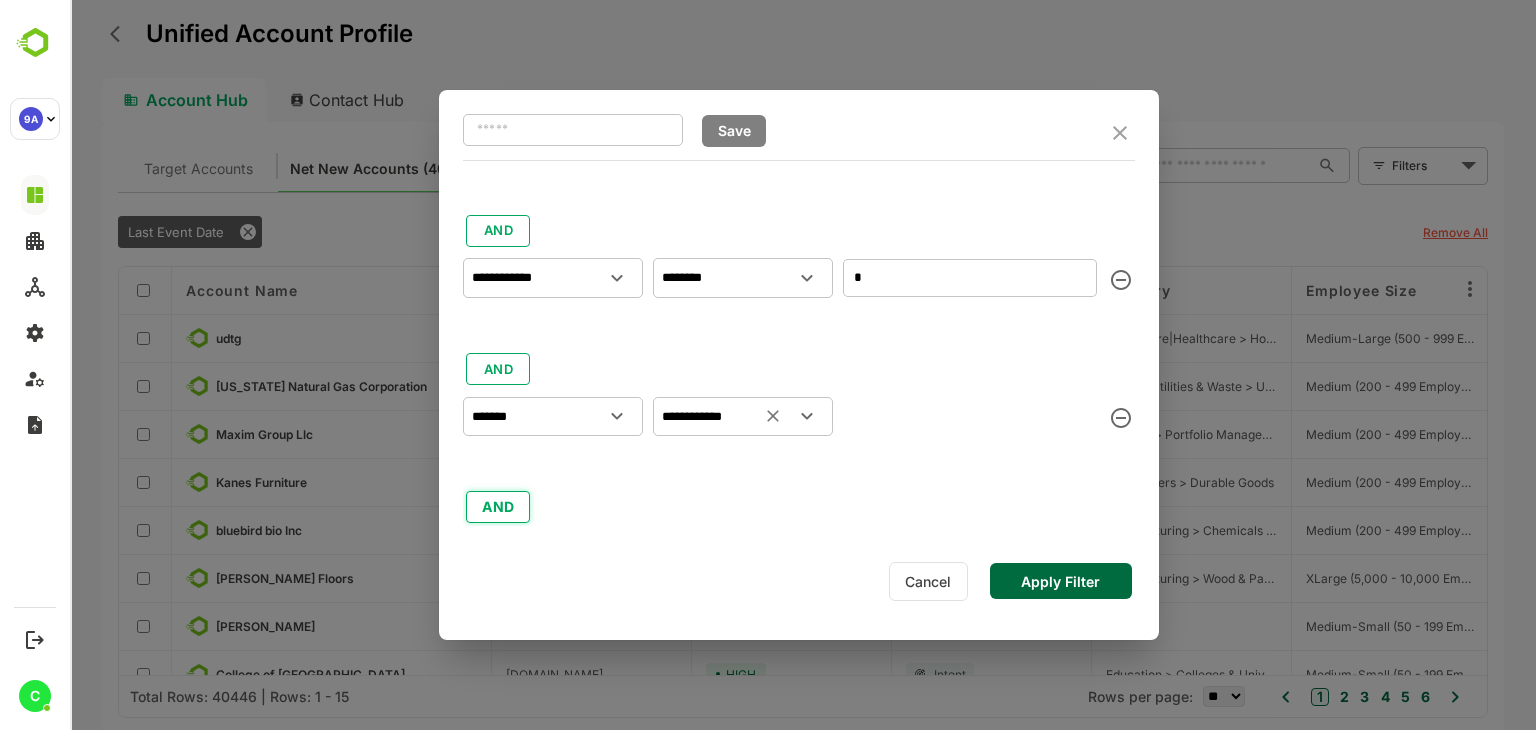 click on "AND" at bounding box center [498, 507] 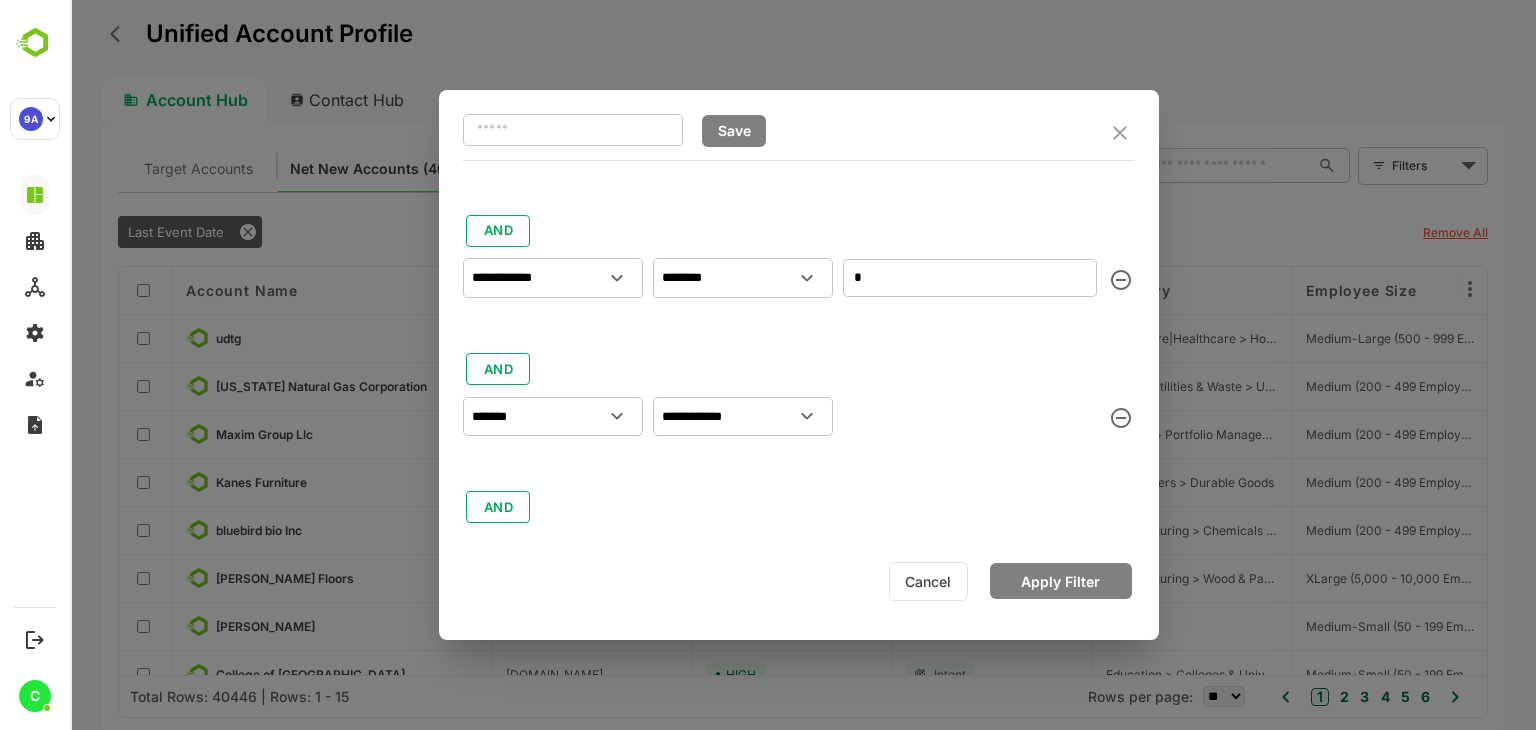 scroll, scrollTop: 224, scrollLeft: 0, axis: vertical 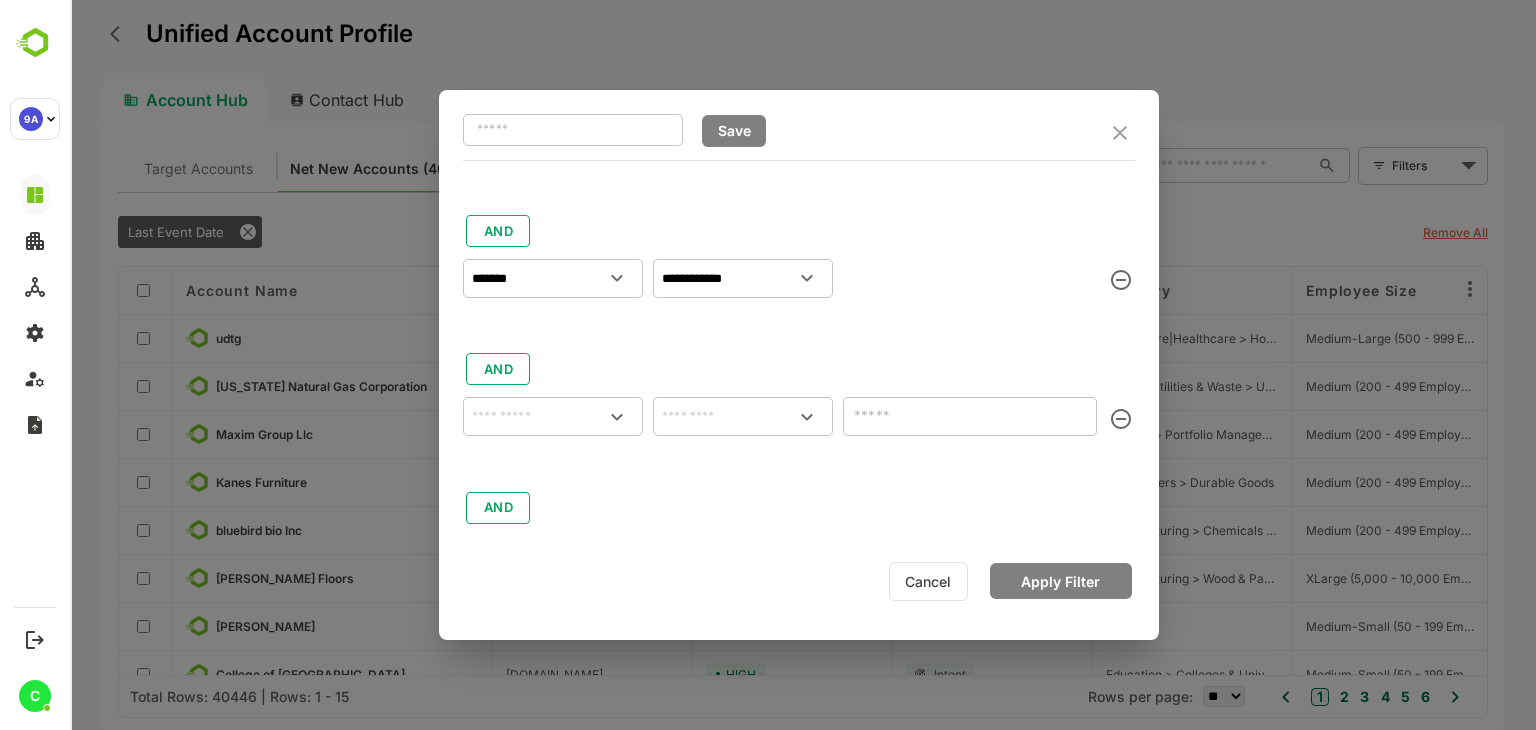 click at bounding box center (553, 2) 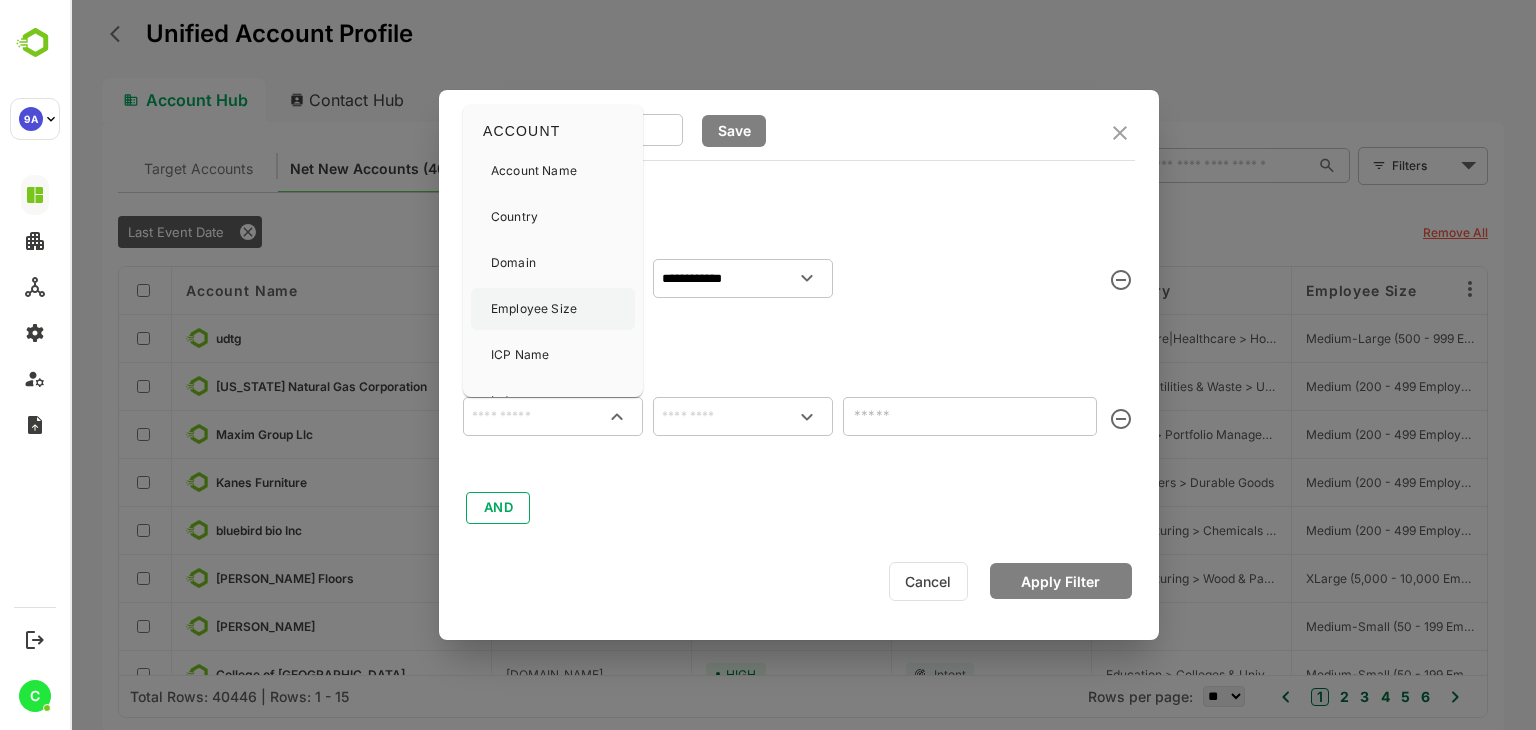 click on "Employee Size" at bounding box center [534, 309] 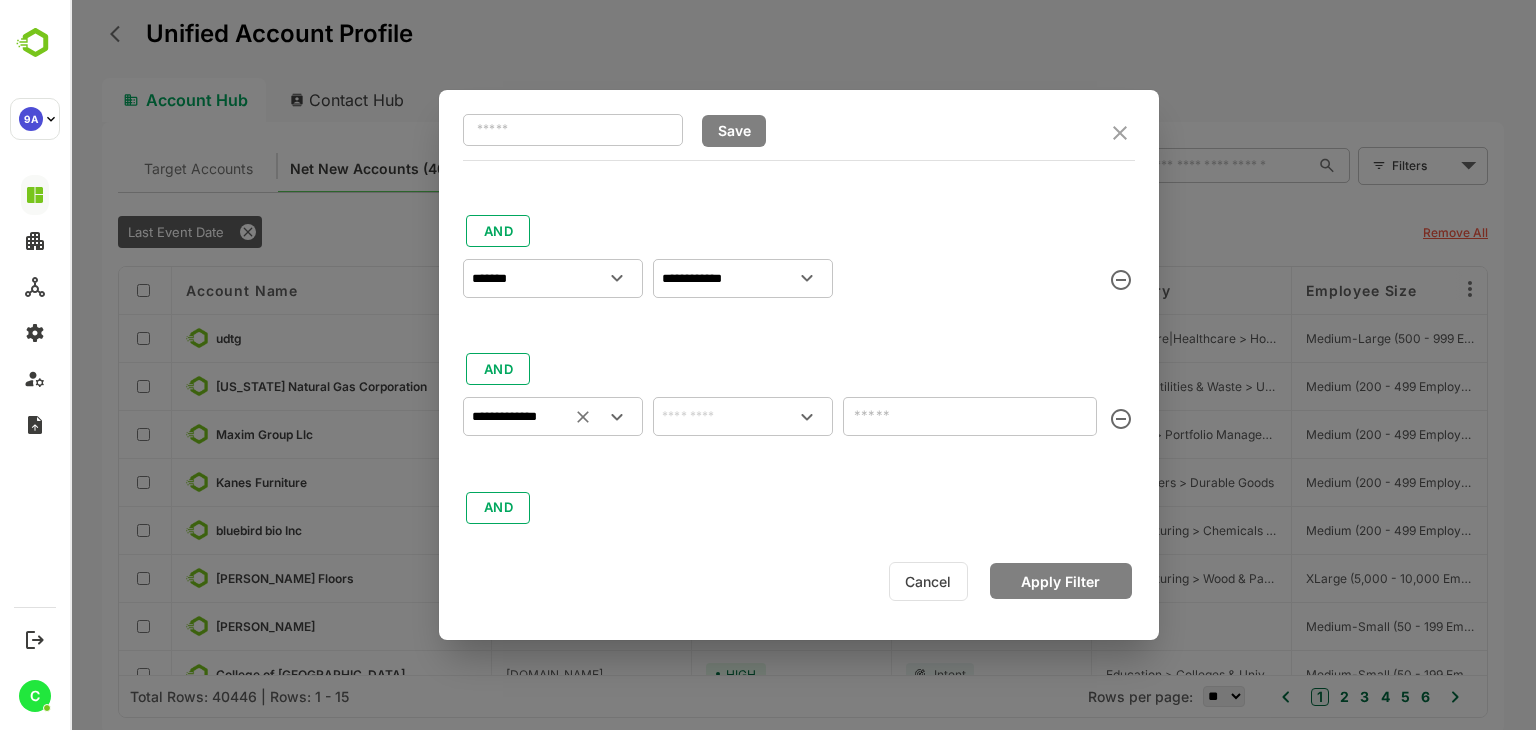 click at bounding box center (743, 417) 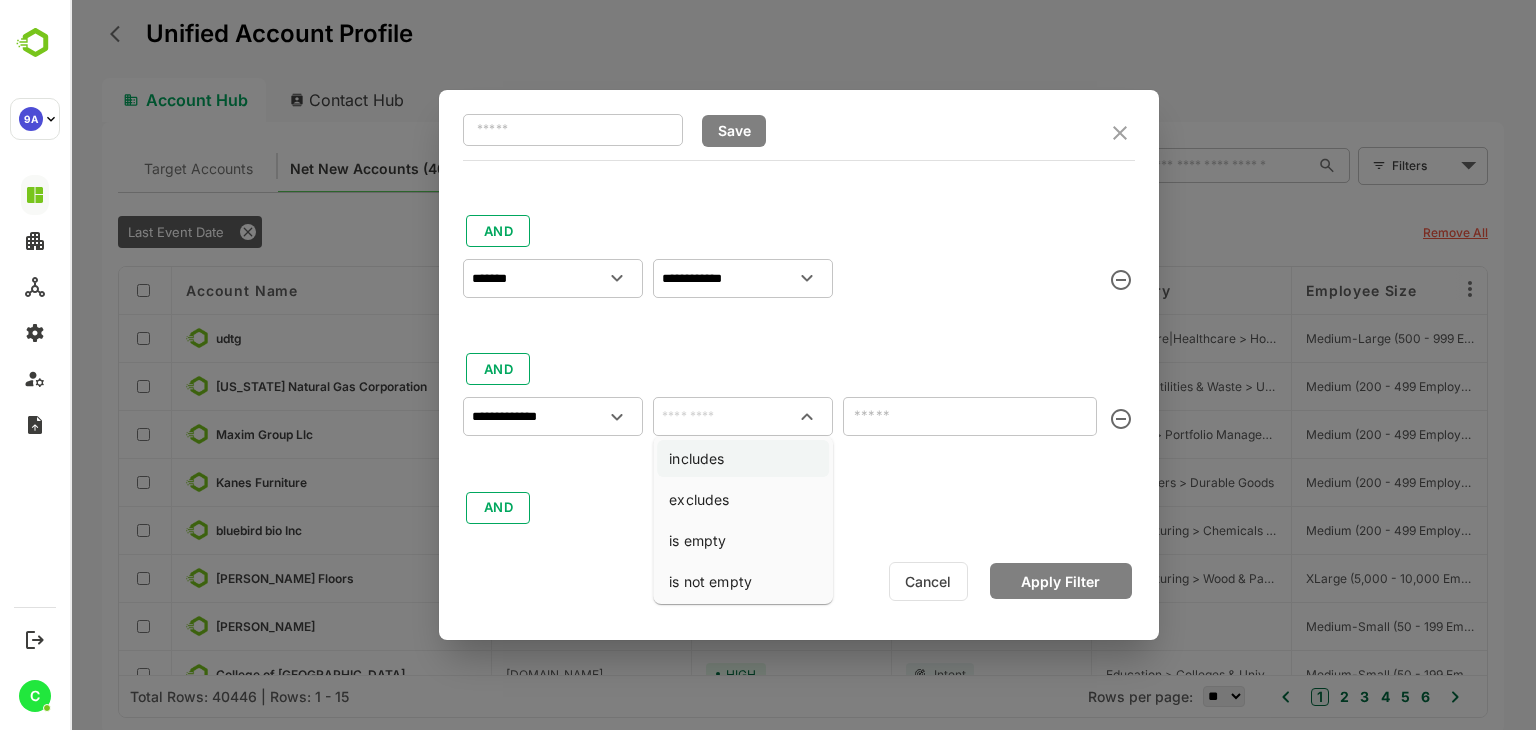click on "includes" at bounding box center [743, 458] 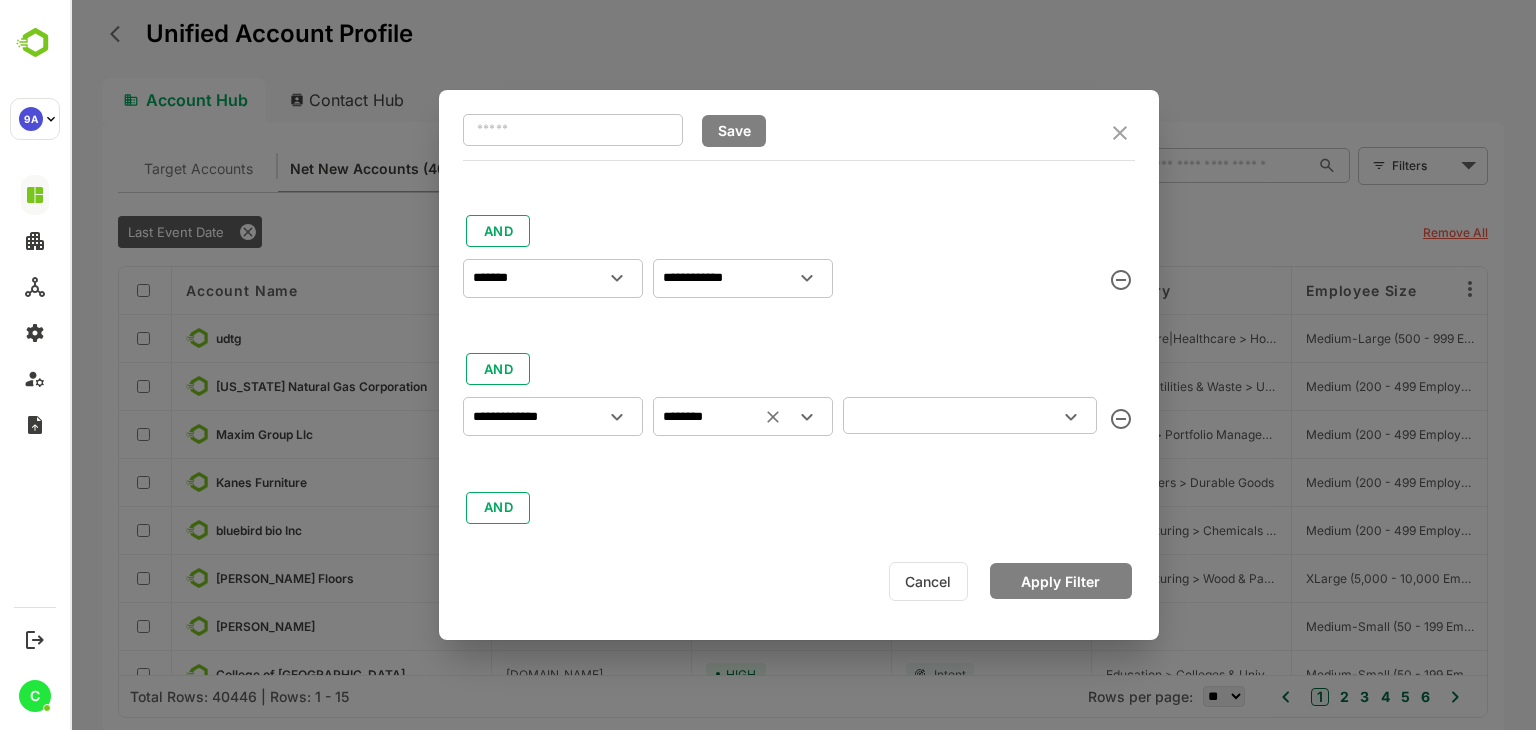 click on "​" at bounding box center [970, 415] 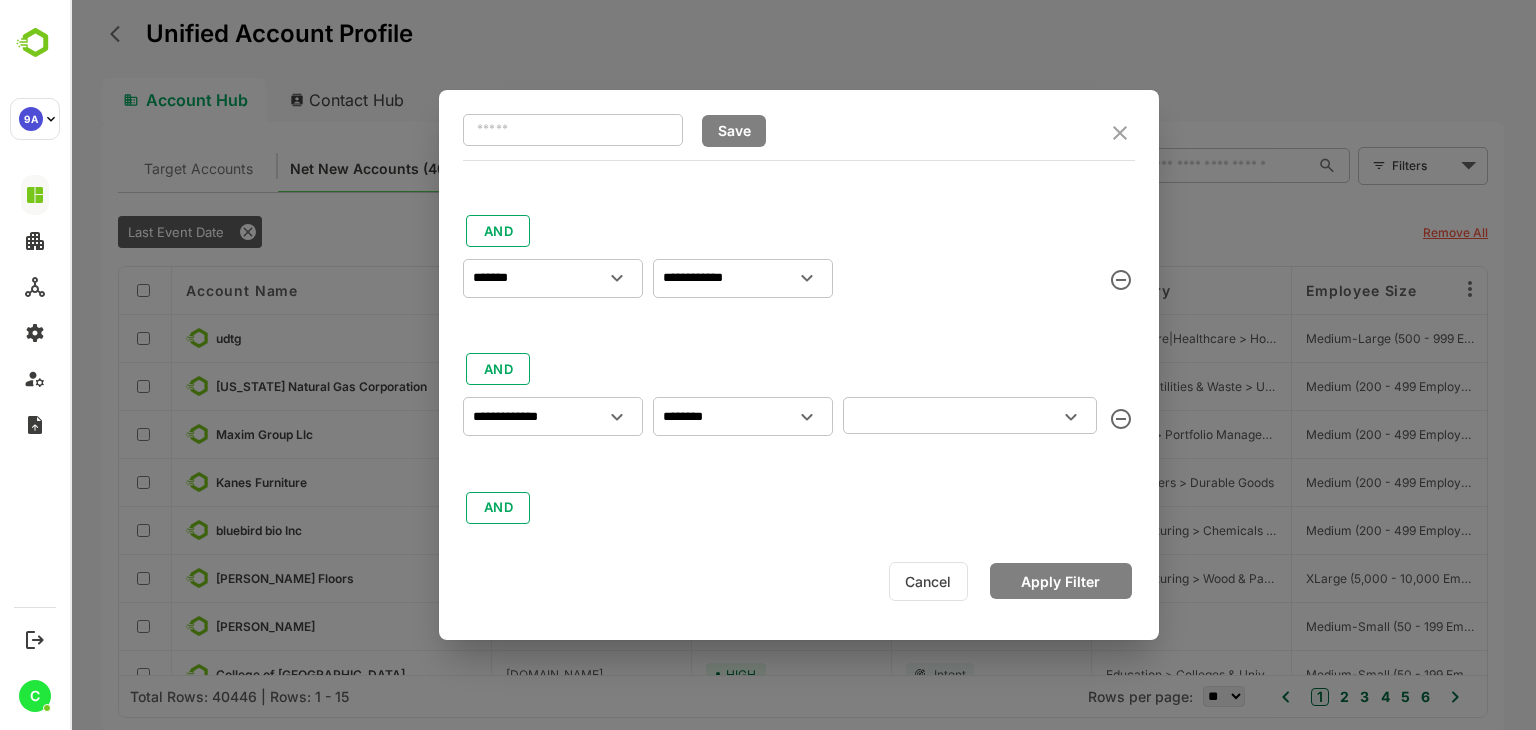 click at bounding box center (953, 415) 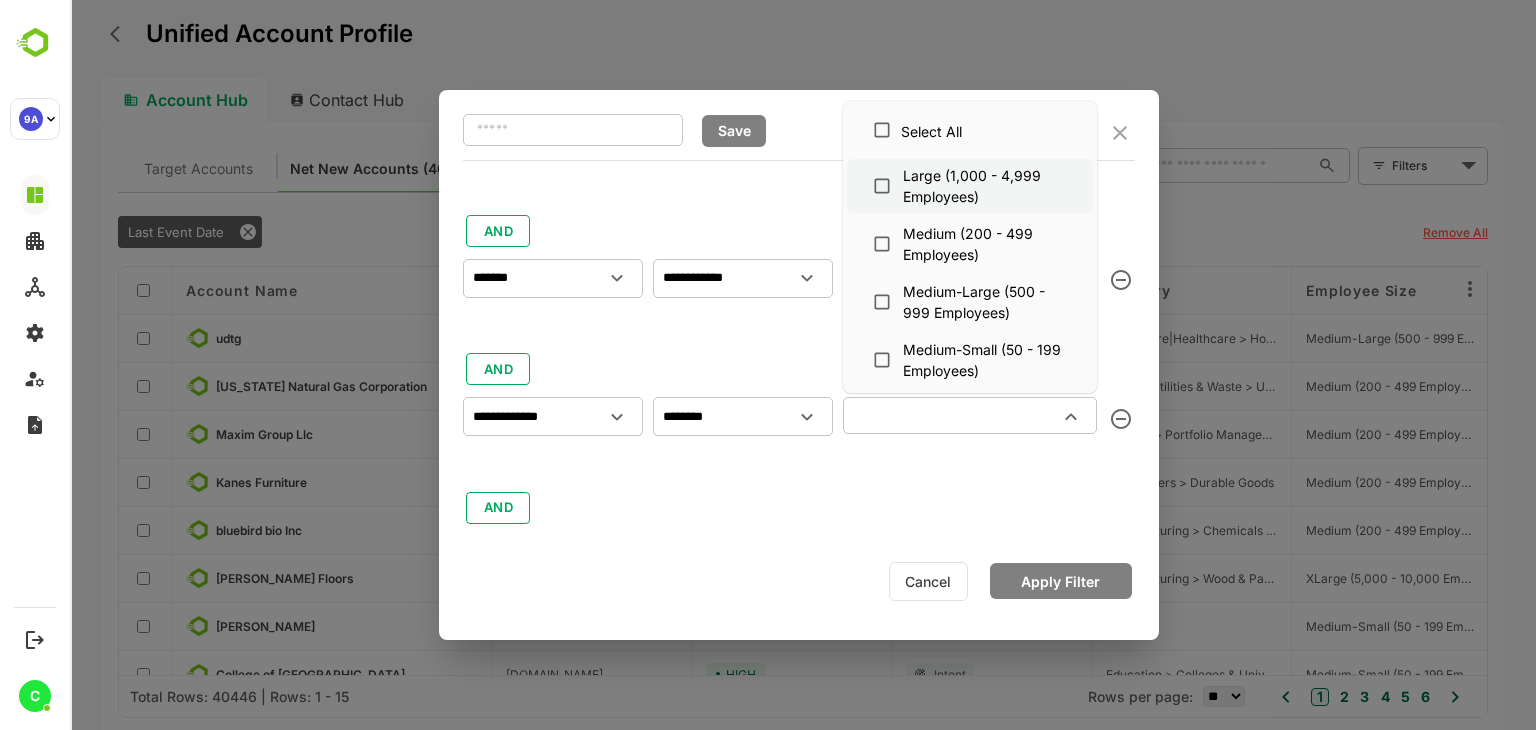 click on "Large (1,000 - 4,999 Employees)" at bounding box center (985, 186) 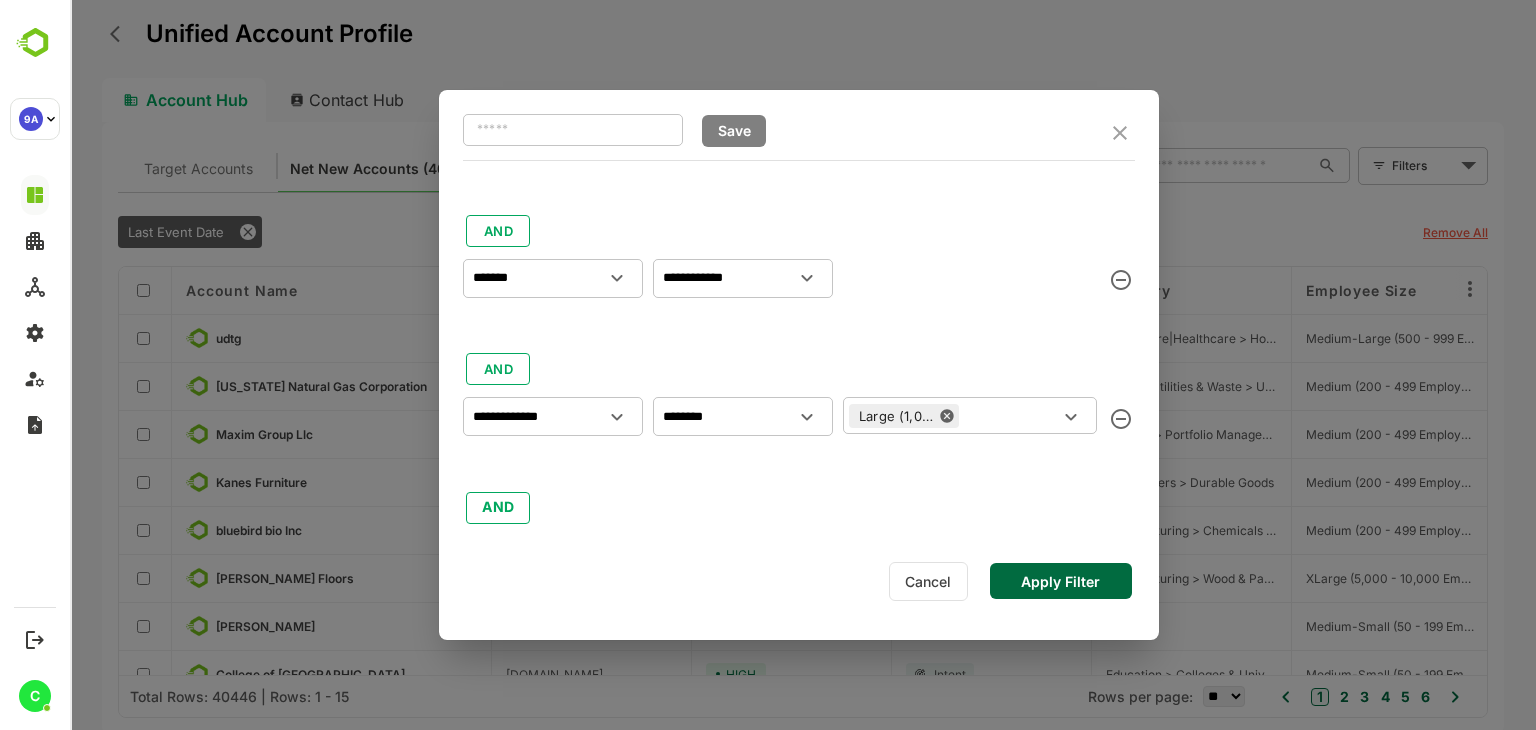click on "**********" at bounding box center (799, 364) 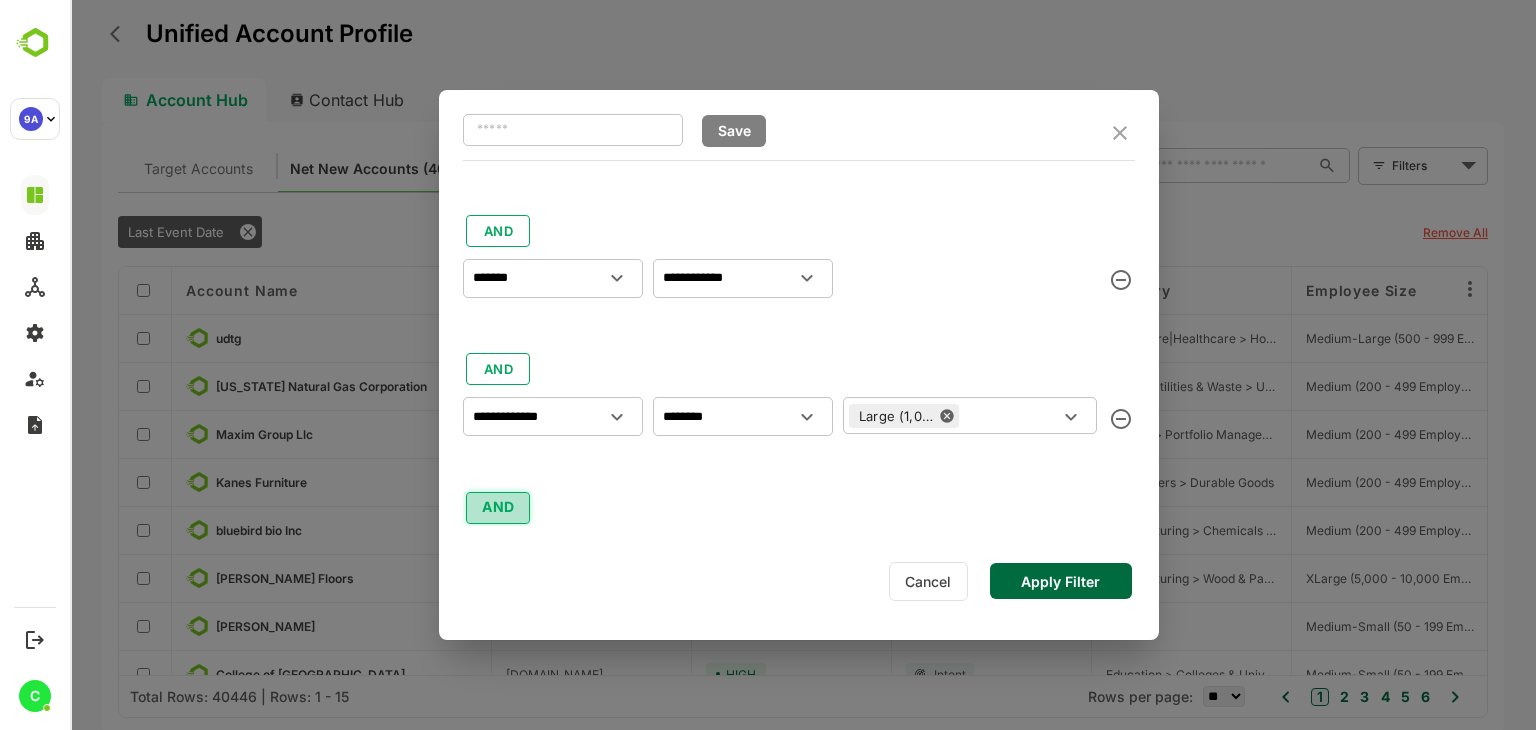 click on "AND" at bounding box center [498, 508] 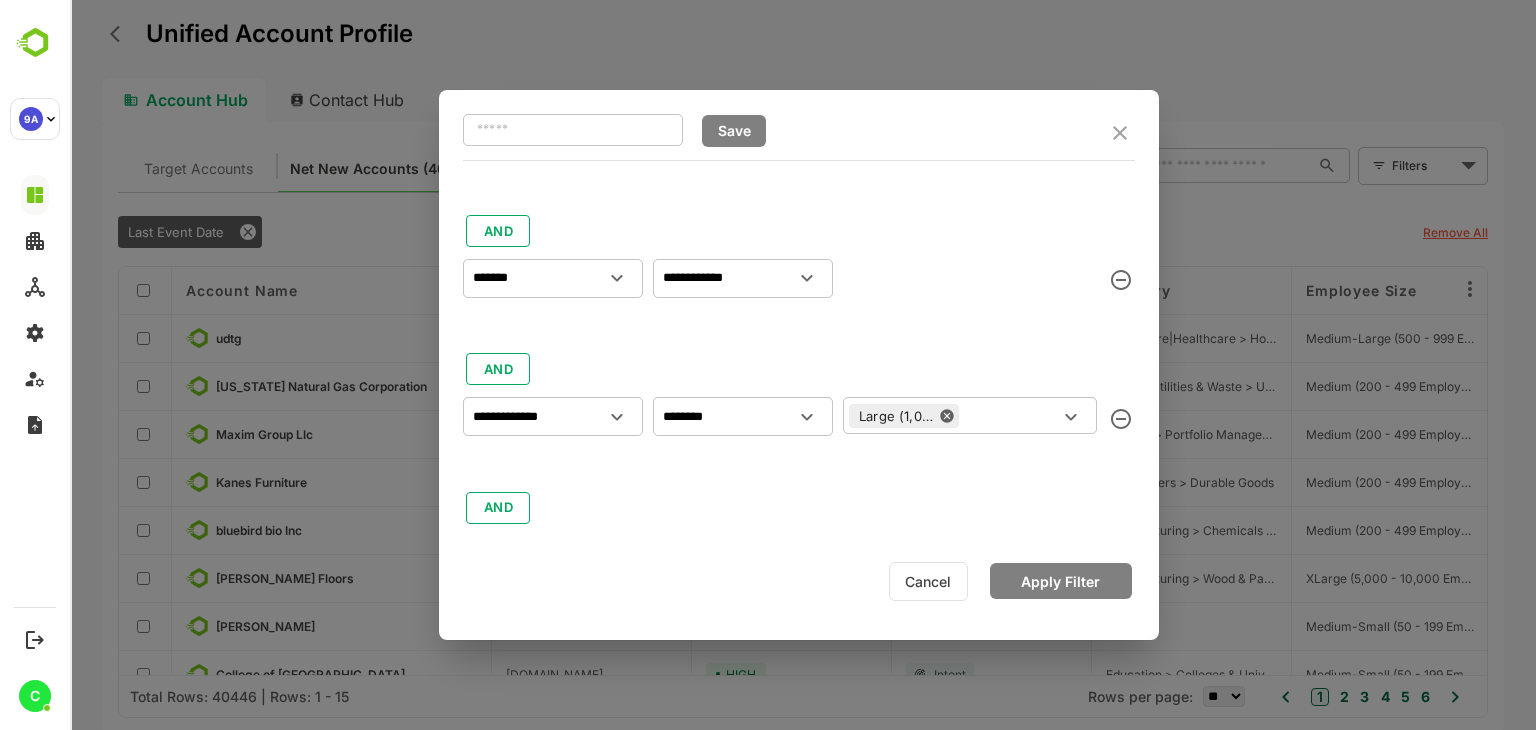 scroll, scrollTop: 363, scrollLeft: 0, axis: vertical 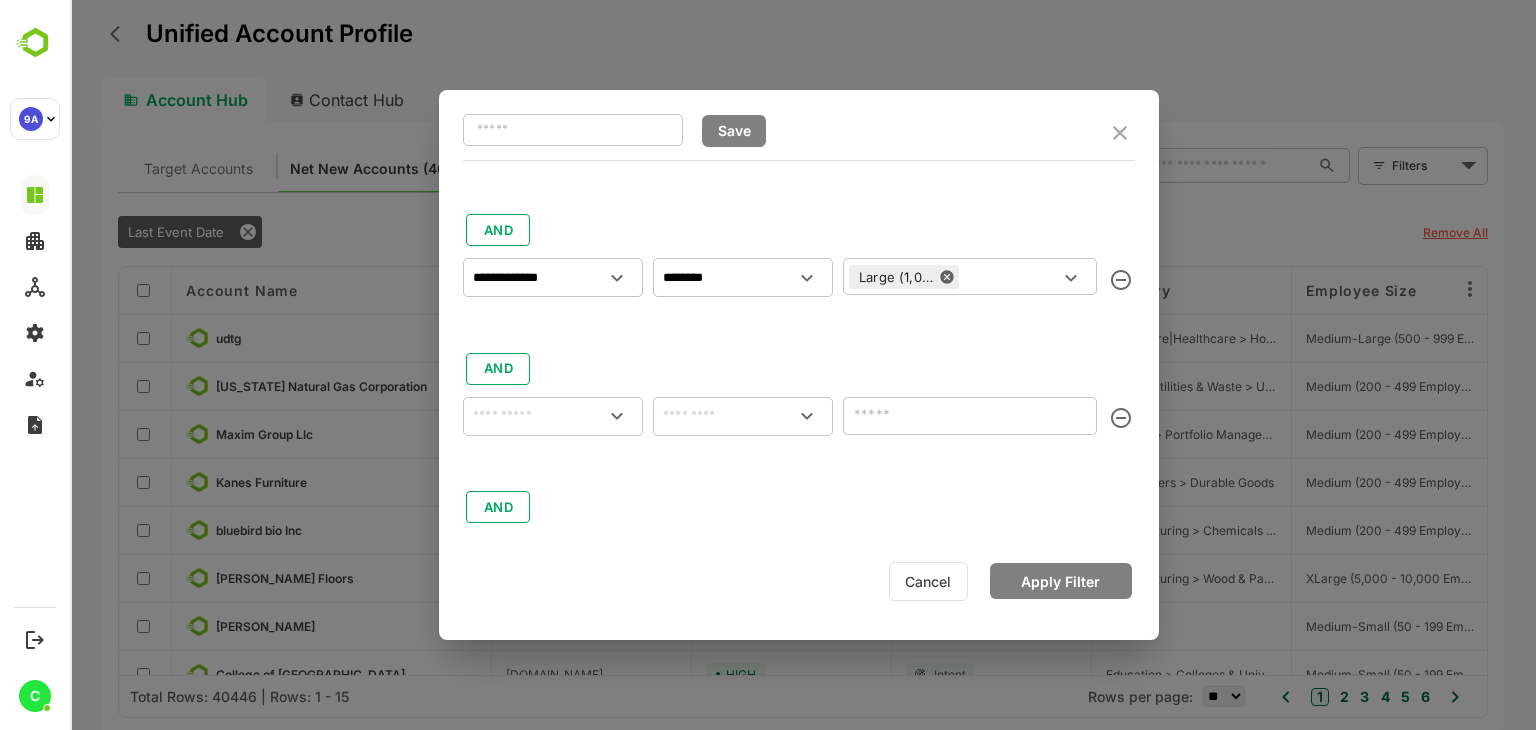 click at bounding box center [553, -138] 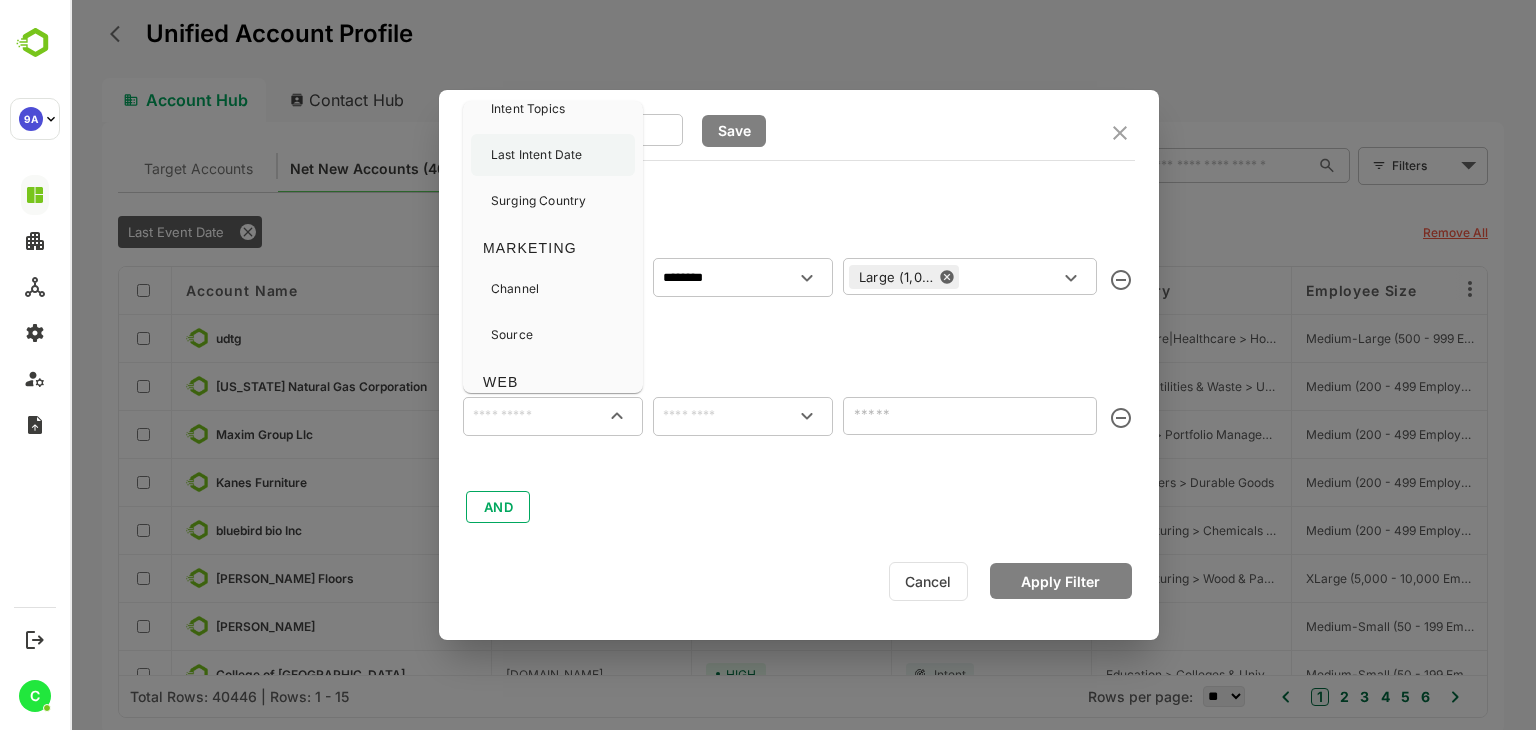 scroll, scrollTop: 468, scrollLeft: 0, axis: vertical 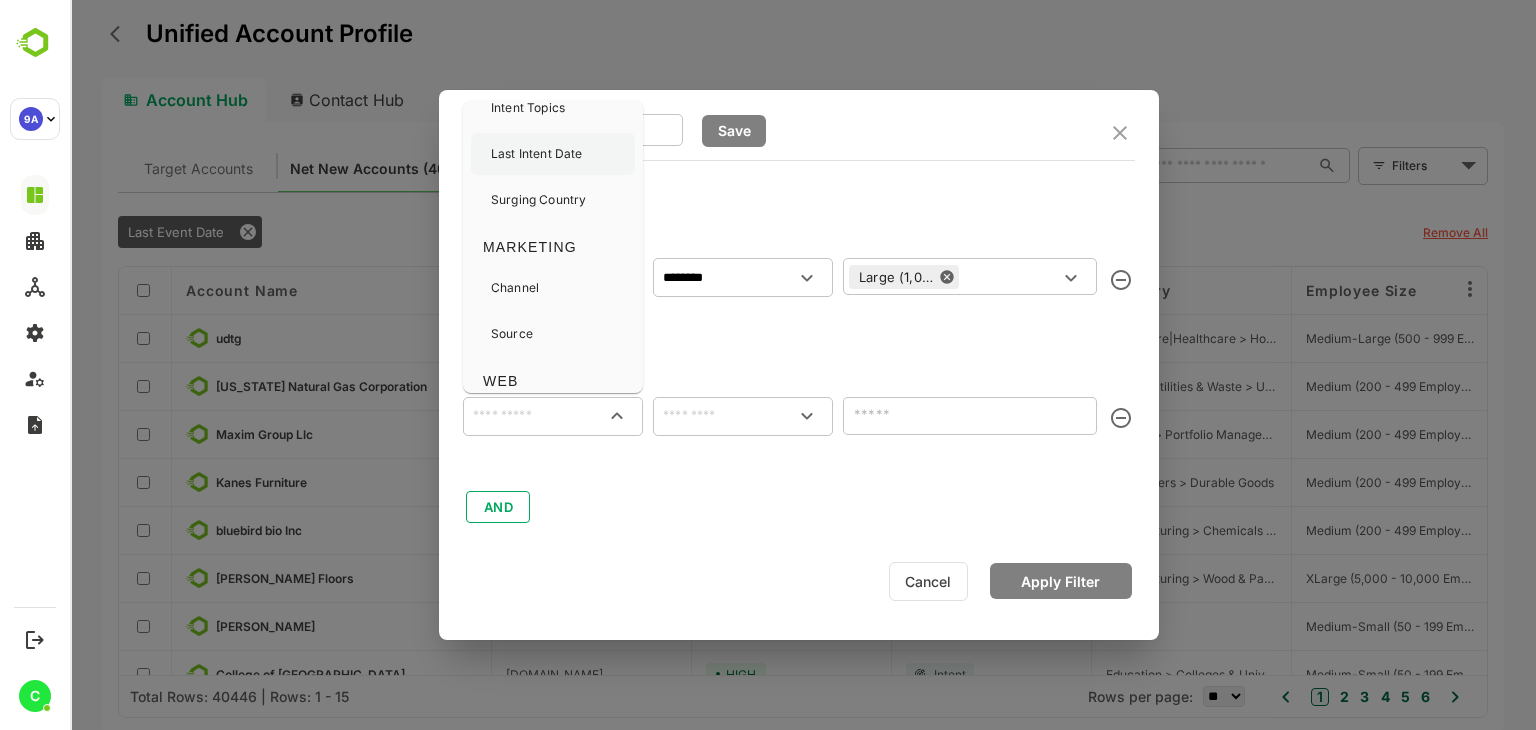 click on "Last Intent Date" at bounding box center [536, 154] 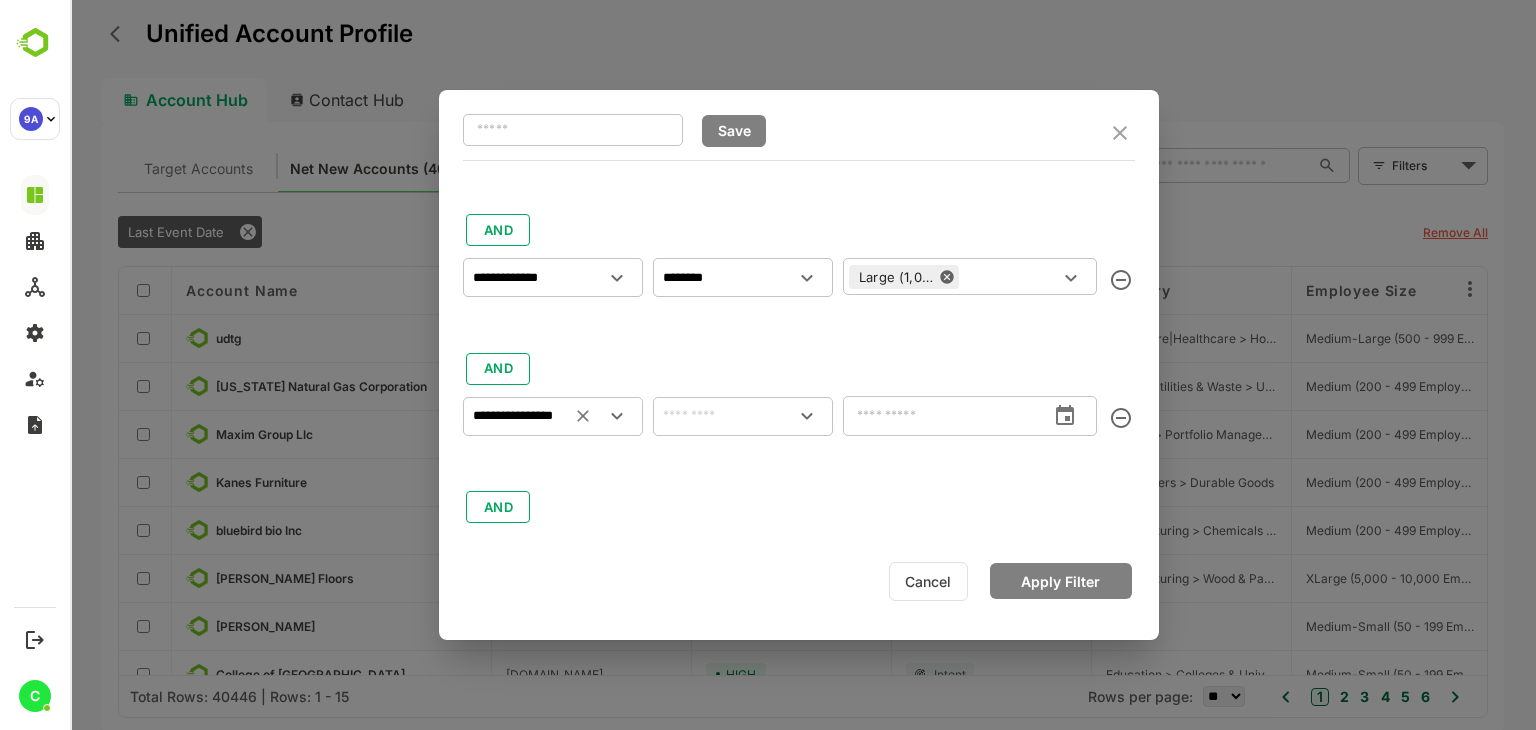 click at bounding box center (743, 416) 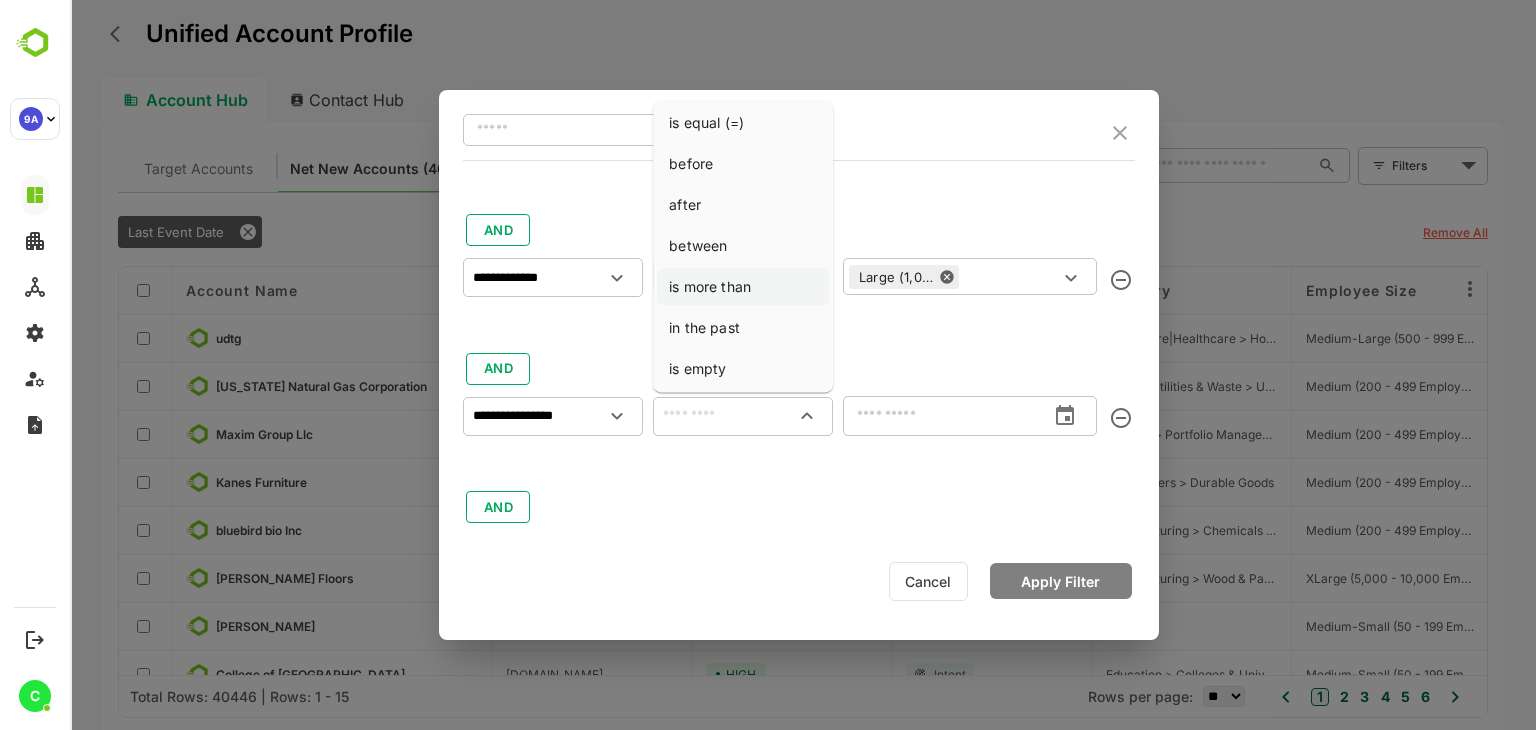 click on "is more than" at bounding box center [743, 286] 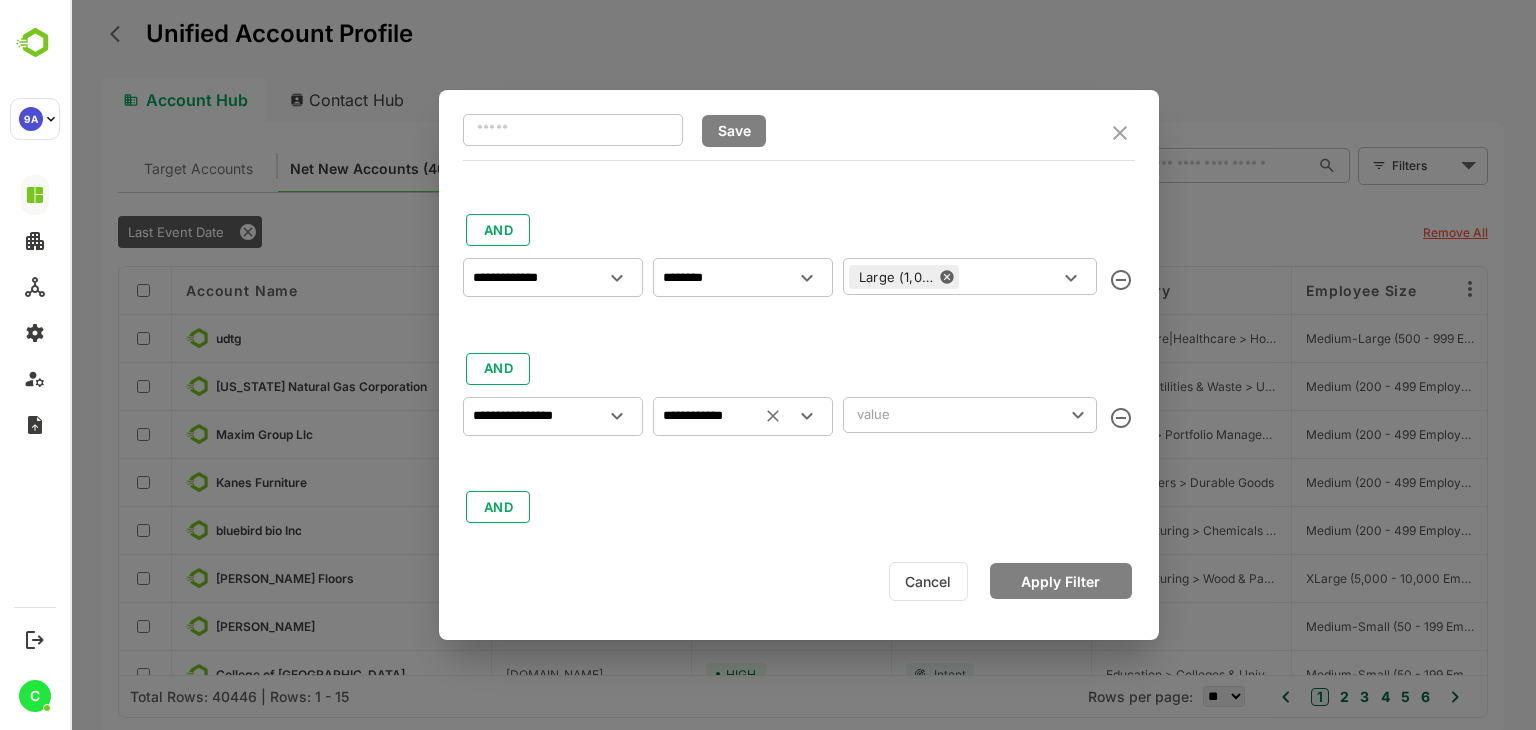 click on "Unified Account Profile Account Hub Contact Hub Target Accounts Net New Accounts ( 40446 ) New Add to Target Accounts ​ Filters ​ Last Event Date Remove All Account Name Domain Buyer Interest Level Source Industry Employee Size Intent Topics Web Pages Visited Channel Surging Country Country Last Intent Date Last Visit Date Last Event Date Recent Activities Visit Countries udtg [DOMAIN_NAME] MEDIUM Web Healthcare|Healthcare > Hospitals & Clinics Medium-Large (500 - 999 Employees) [DOMAIN_NAME][URL] [DOMAIN_NAME][URL] + 2 Google Ads [DATE] [DATE] [GEOGRAPHIC_DATA] [US_STATE] Natural Gas Corporation [DOMAIN_NAME] HIGH Intent Energy, Utilities & Waste > Utilities Medium (200 - 499 Employees) SAP Salesforce (CRM) [GEOGRAPHIC_DATA] [DATE] [DATE] Maxim Group Llc [DOMAIN_NAME] HIGH Intent Finance > Portfolio Management & Financial Advice Medium (200 - 499 Employees) SAP Waste Reduction + 2 [GEOGRAPHIC_DATA] [GEOGRAPHIC_DATA] [DATE] [DATE] HIGH +" at bounding box center [803, 365] 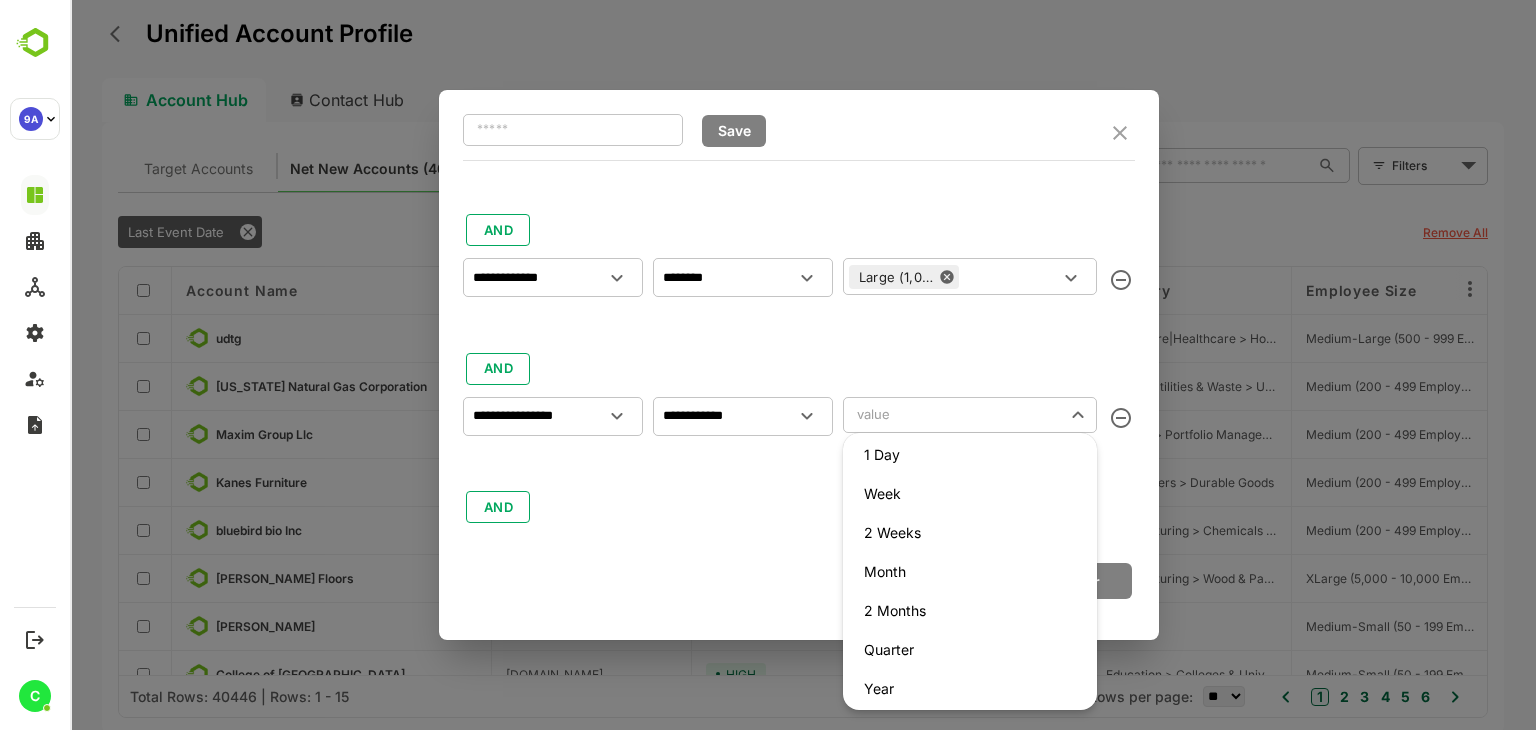 click on "2 Weeks" at bounding box center (970, 532) 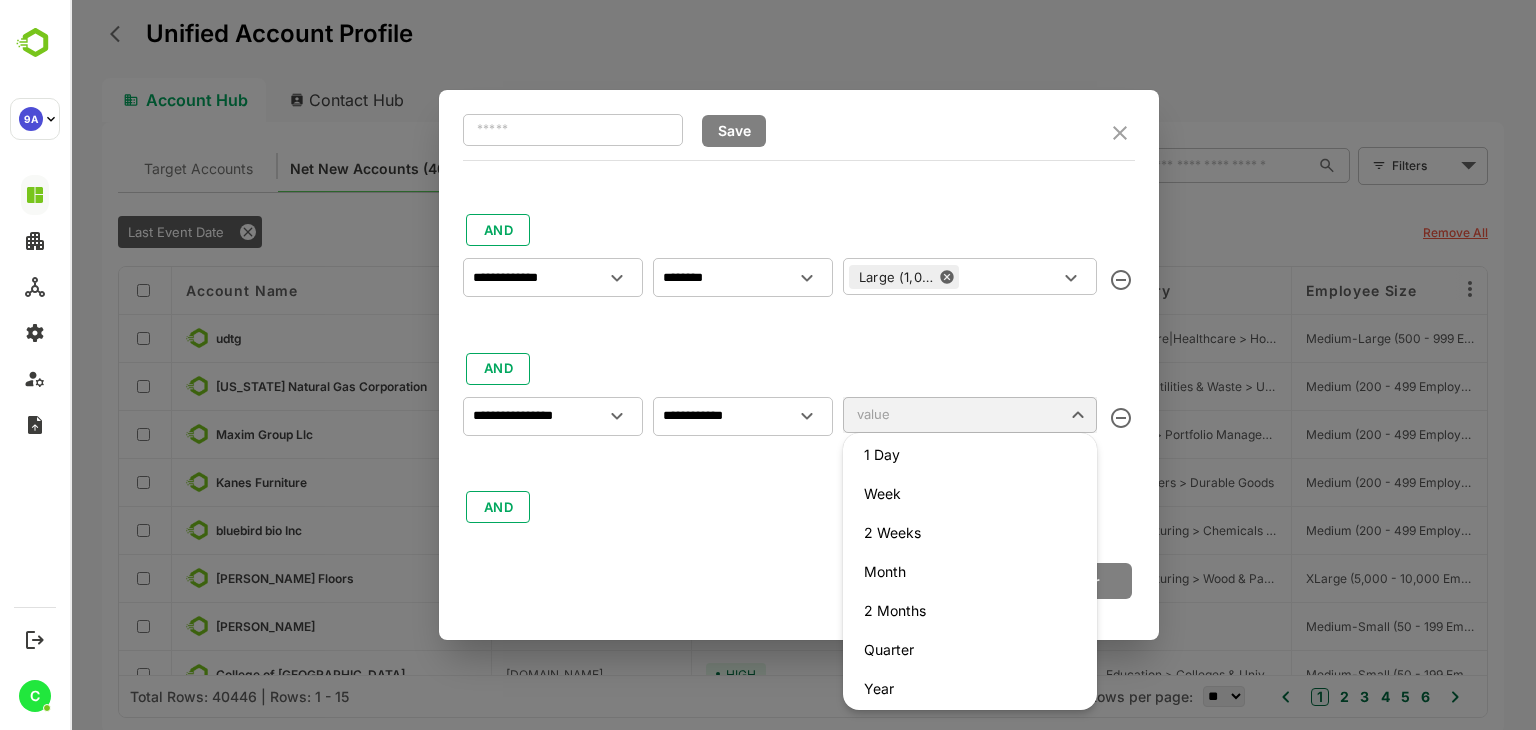 type on "*******" 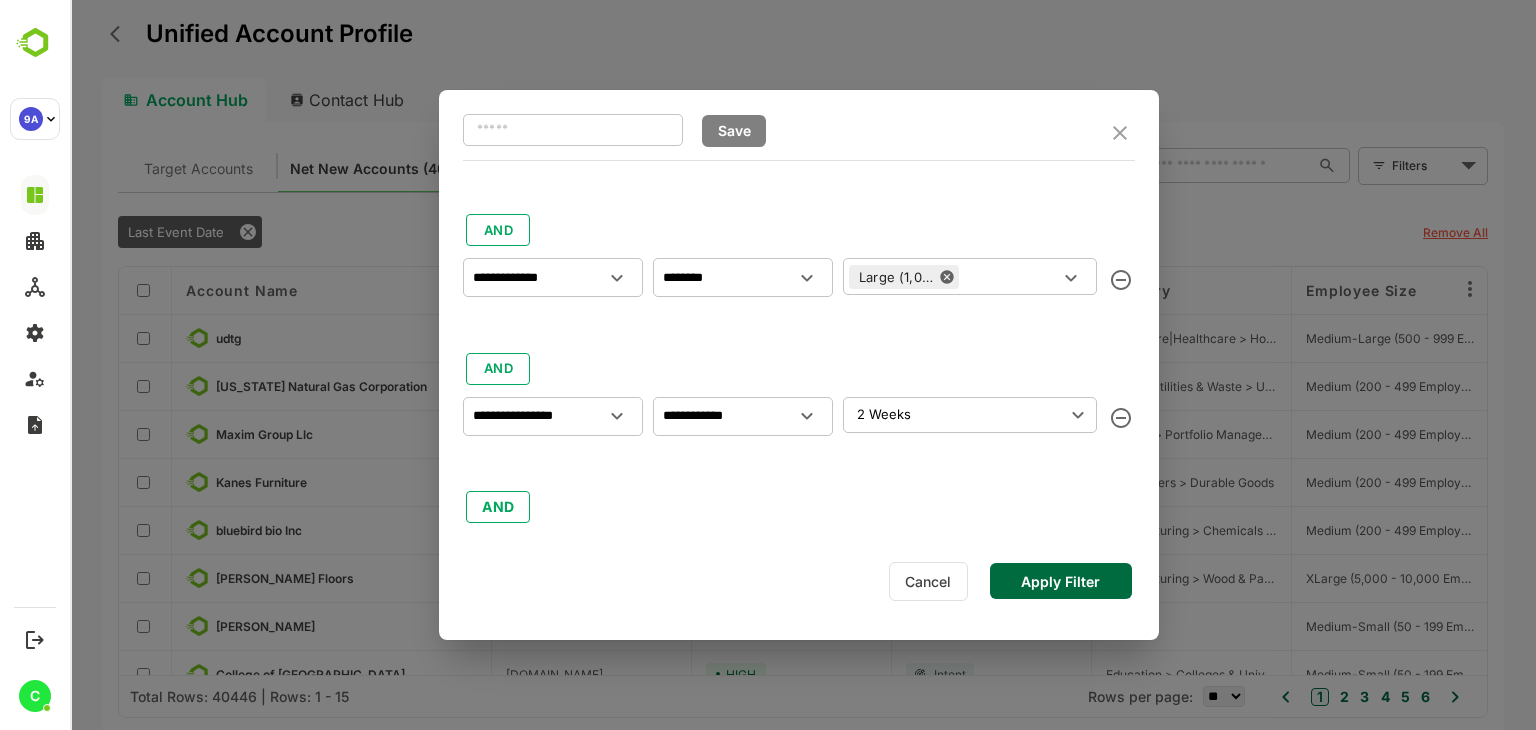 click on "Apply Filter" at bounding box center (1061, 581) 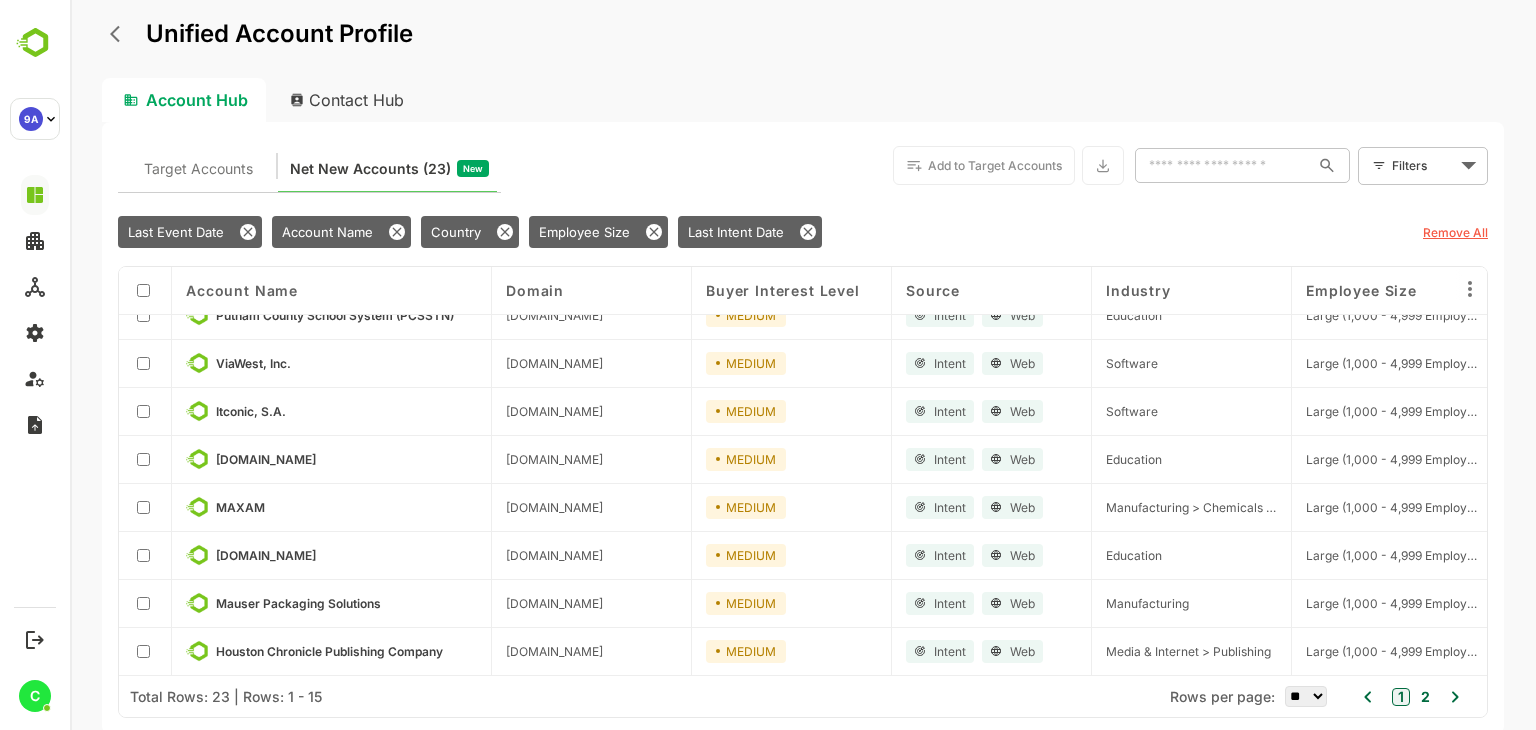 scroll, scrollTop: 0, scrollLeft: 0, axis: both 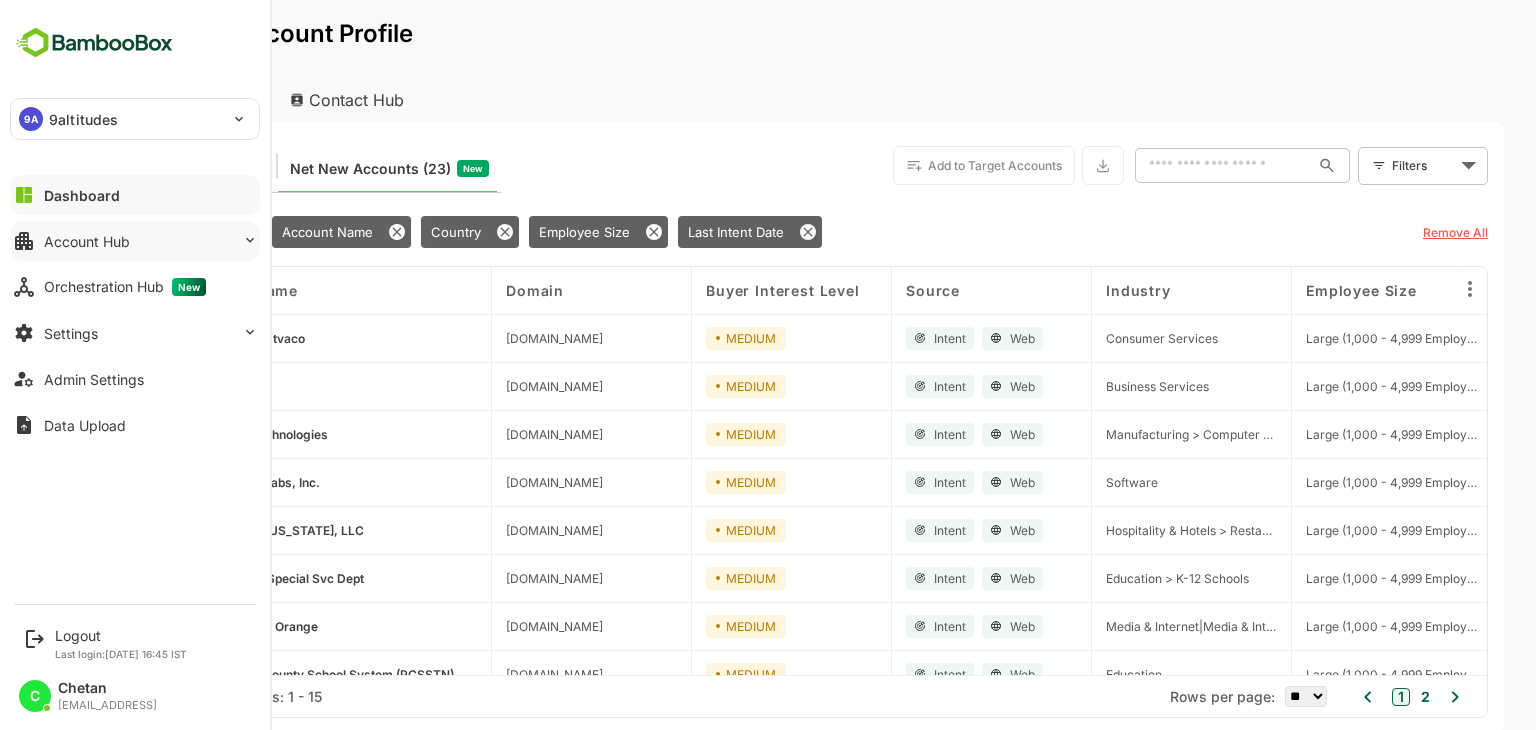 click on "Account Hub" at bounding box center (87, 241) 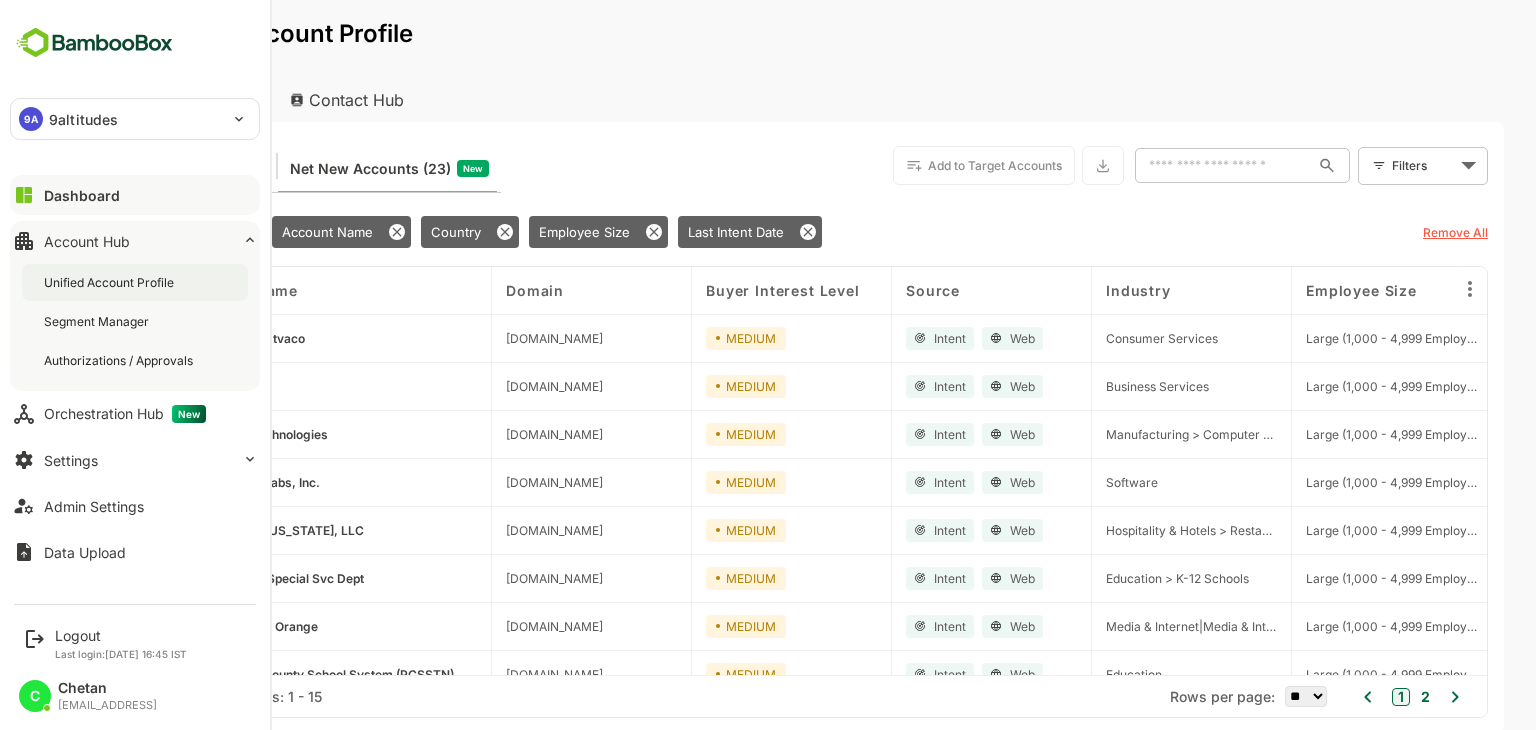 click on "Unified Account Profile" at bounding box center (111, 282) 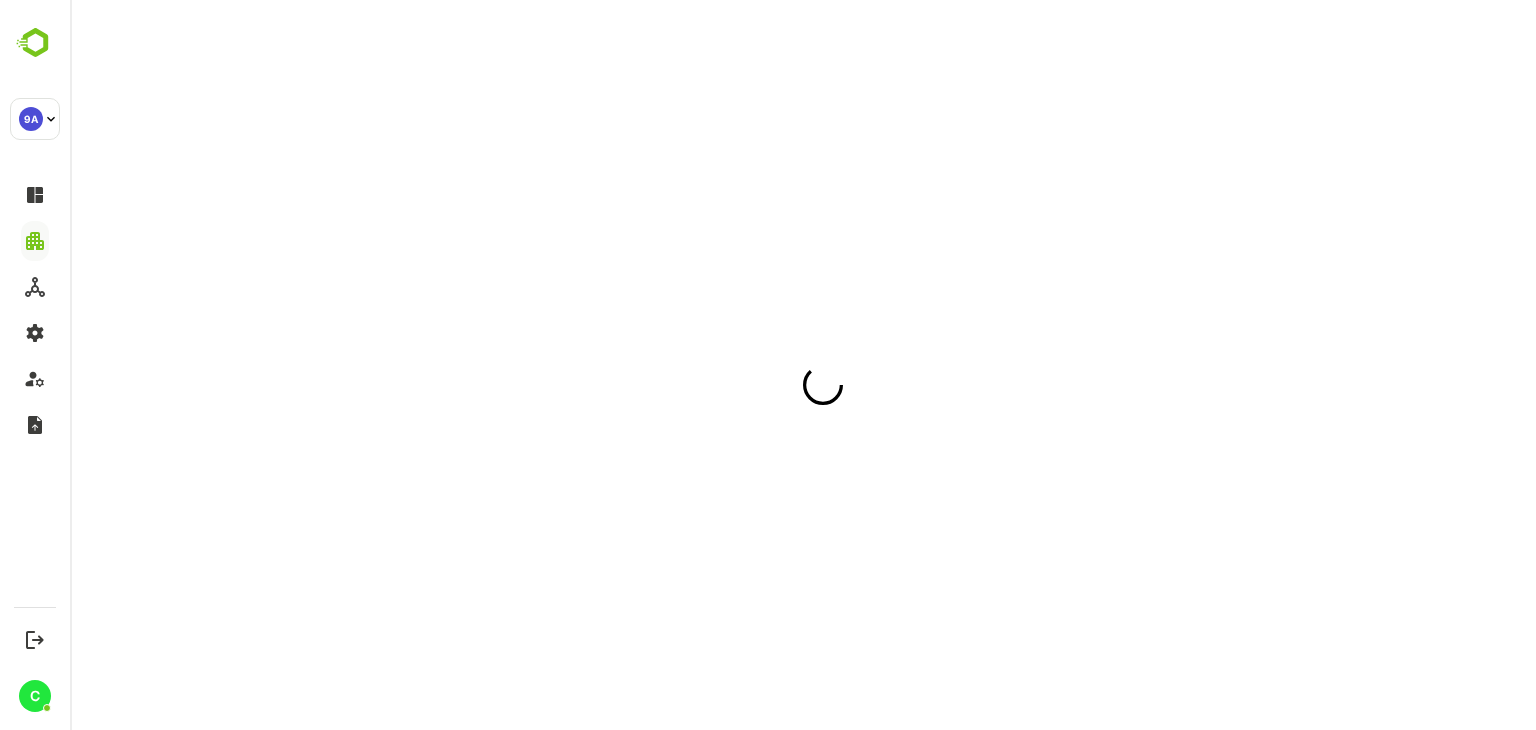 scroll, scrollTop: 0, scrollLeft: 0, axis: both 